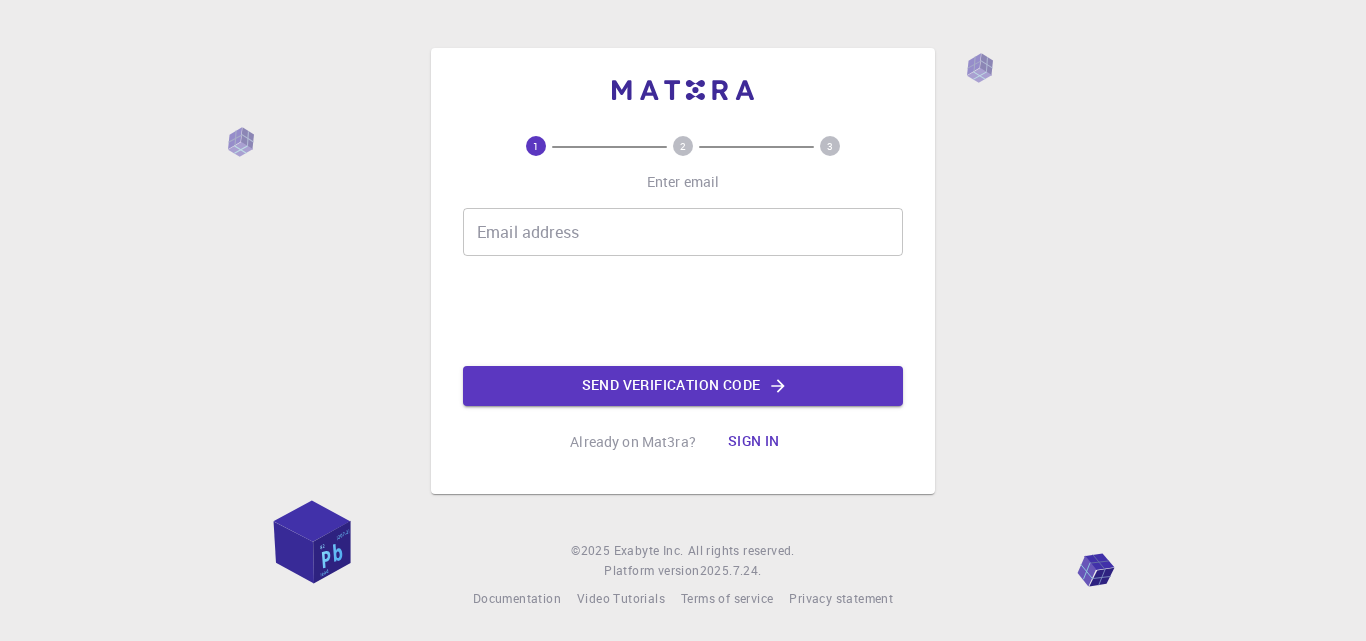 scroll, scrollTop: 0, scrollLeft: 0, axis: both 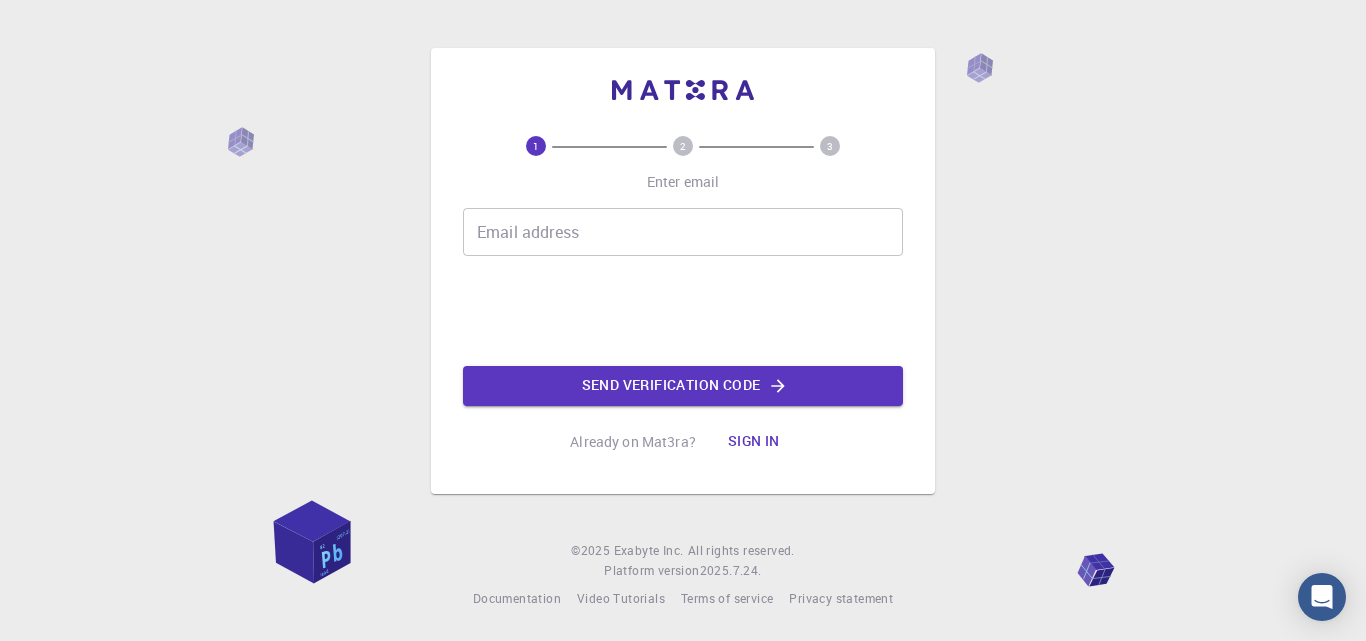 click on "Email address" at bounding box center (683, 232) 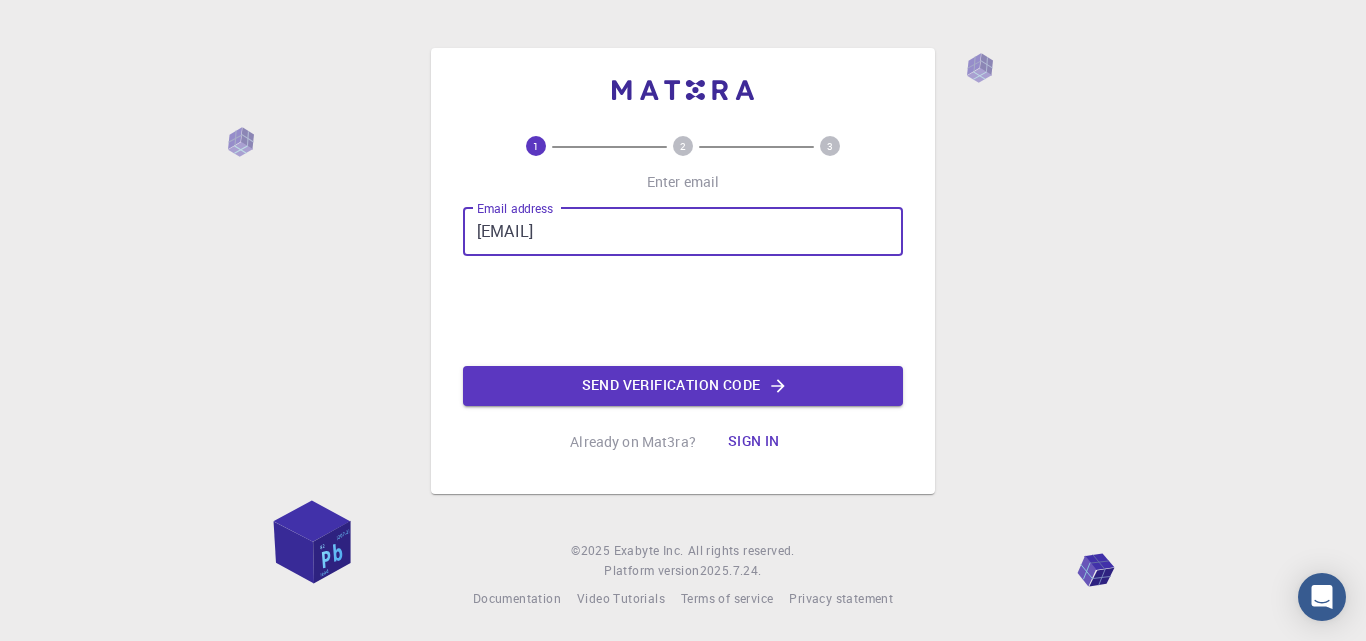 type on "[EMAIL]" 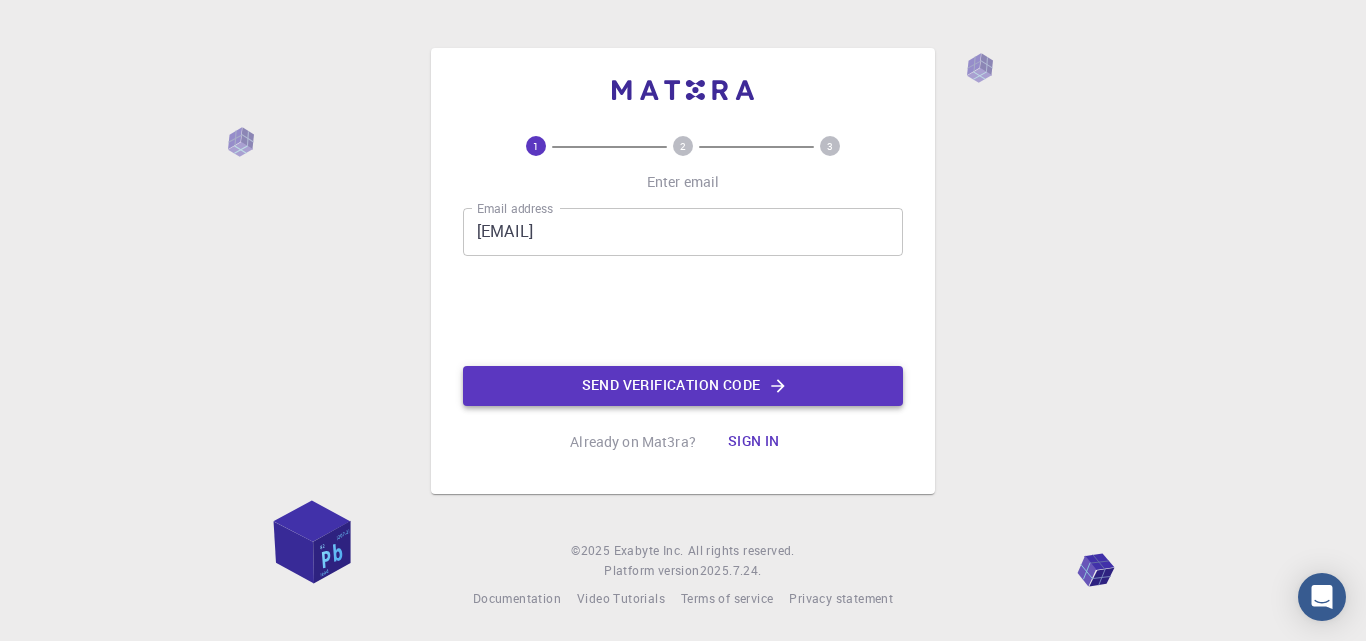 click on "Send verification code" 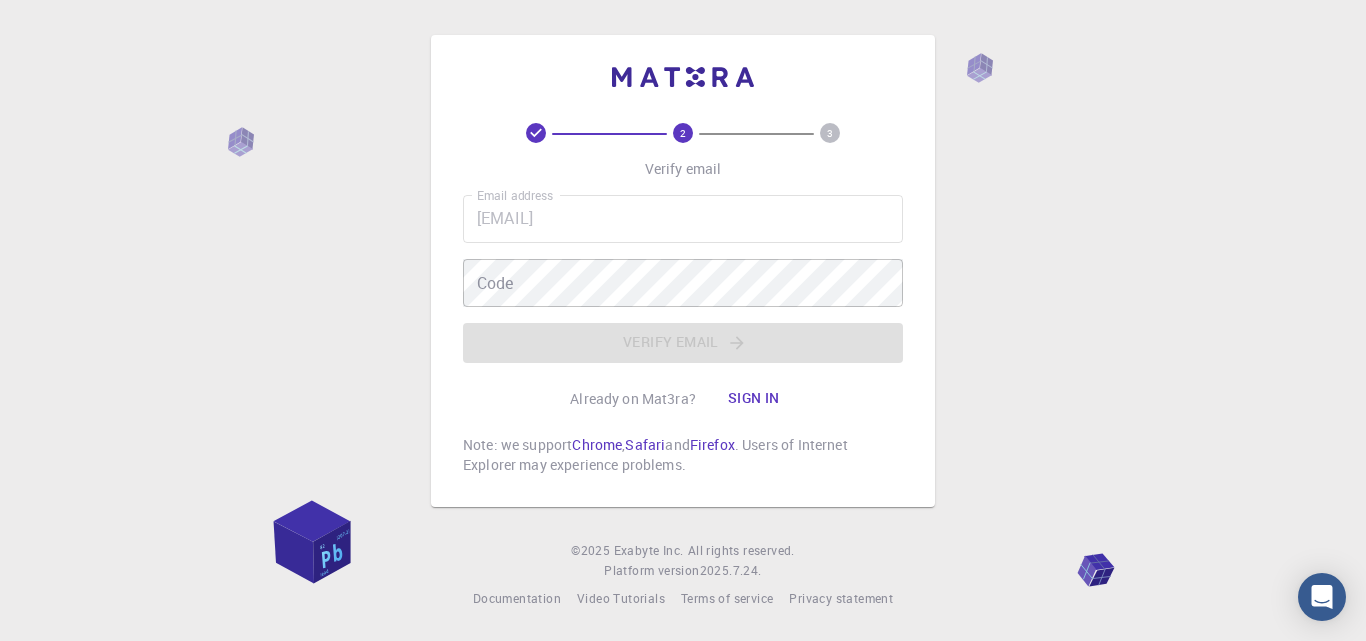 click on "Code Code" at bounding box center [683, 283] 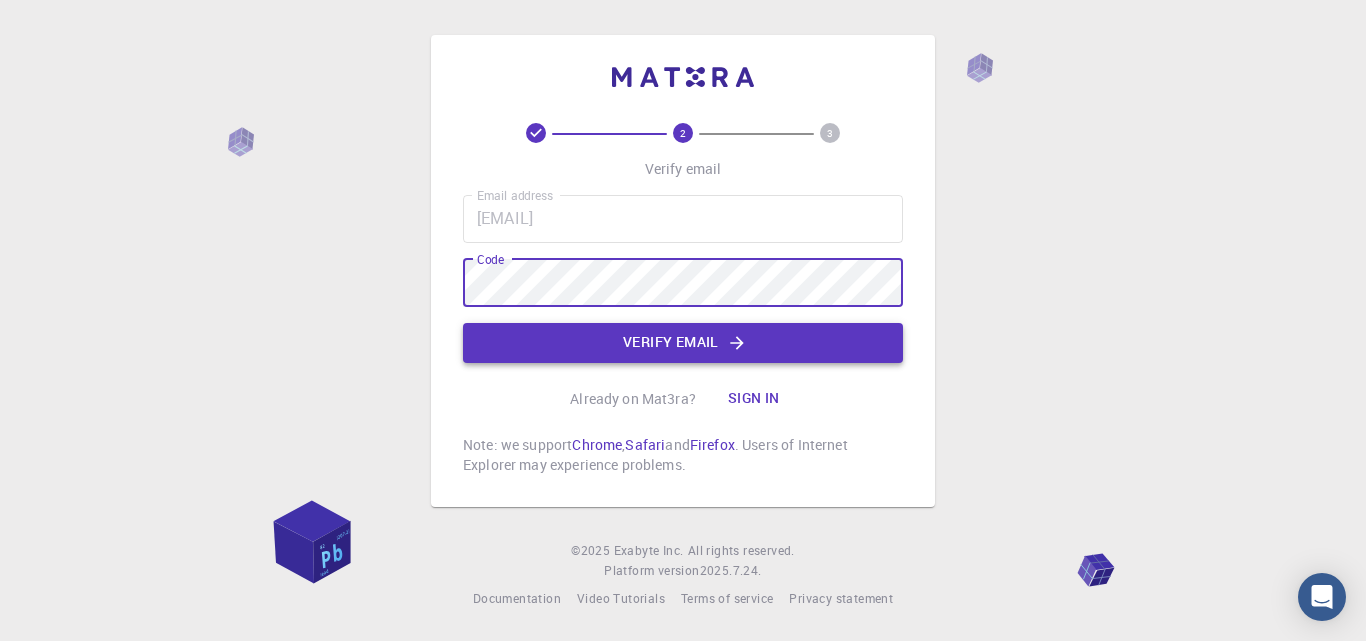 click on "Verify email" 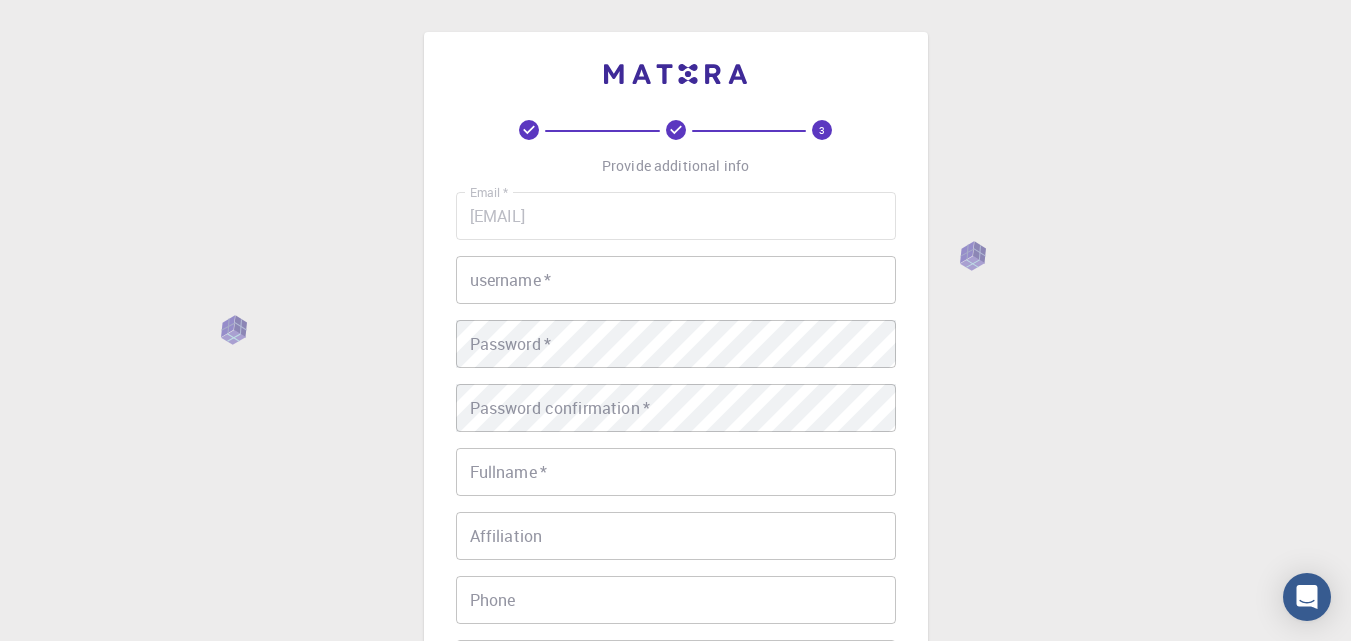 click on "username   * username   *" at bounding box center [676, 280] 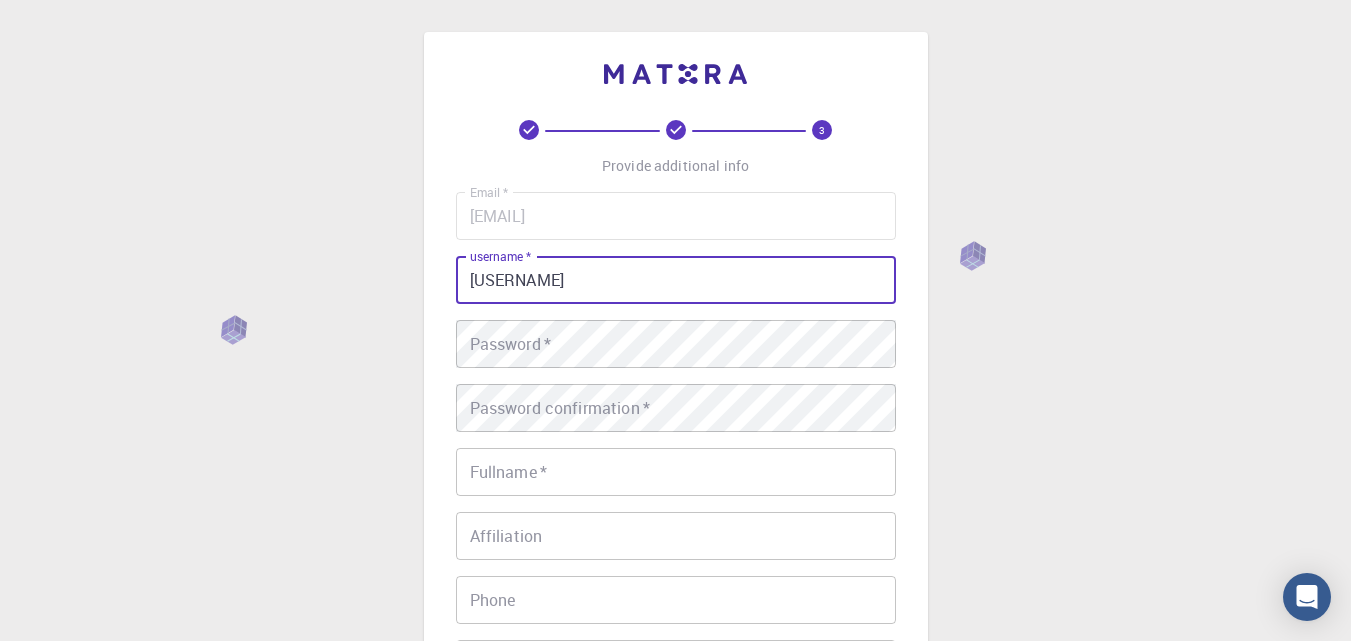 type on "[USERNAME]" 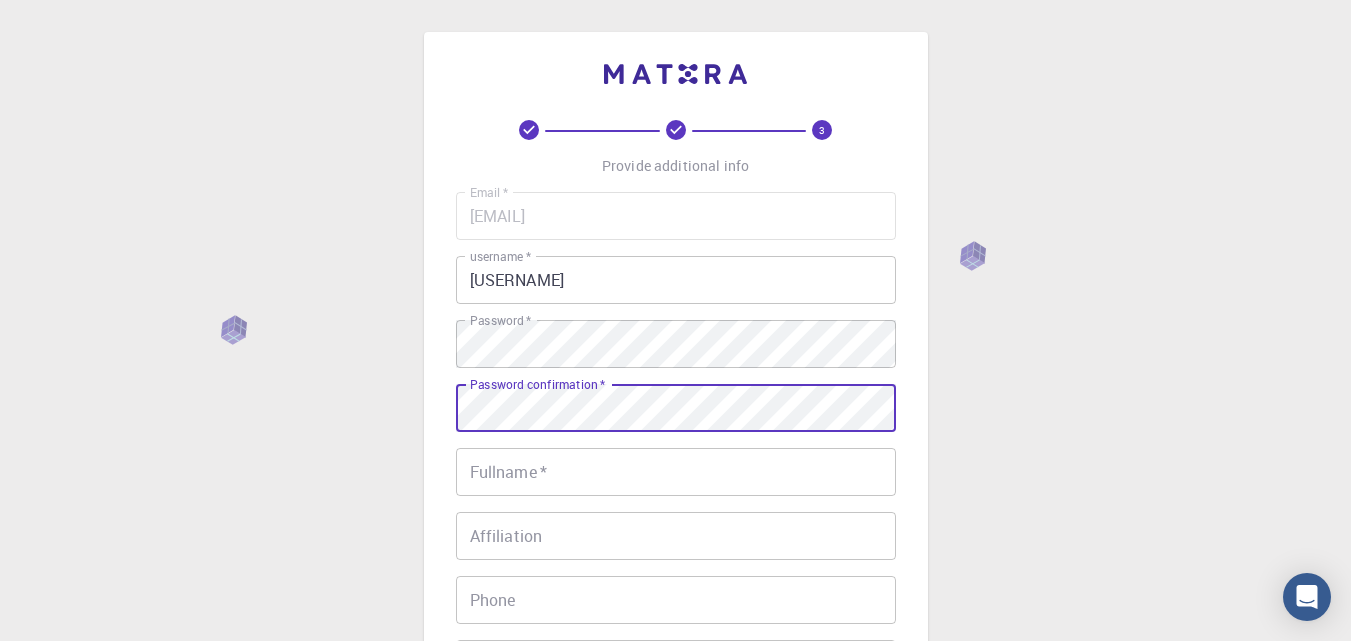 click on "Fullname   *" at bounding box center (676, 472) 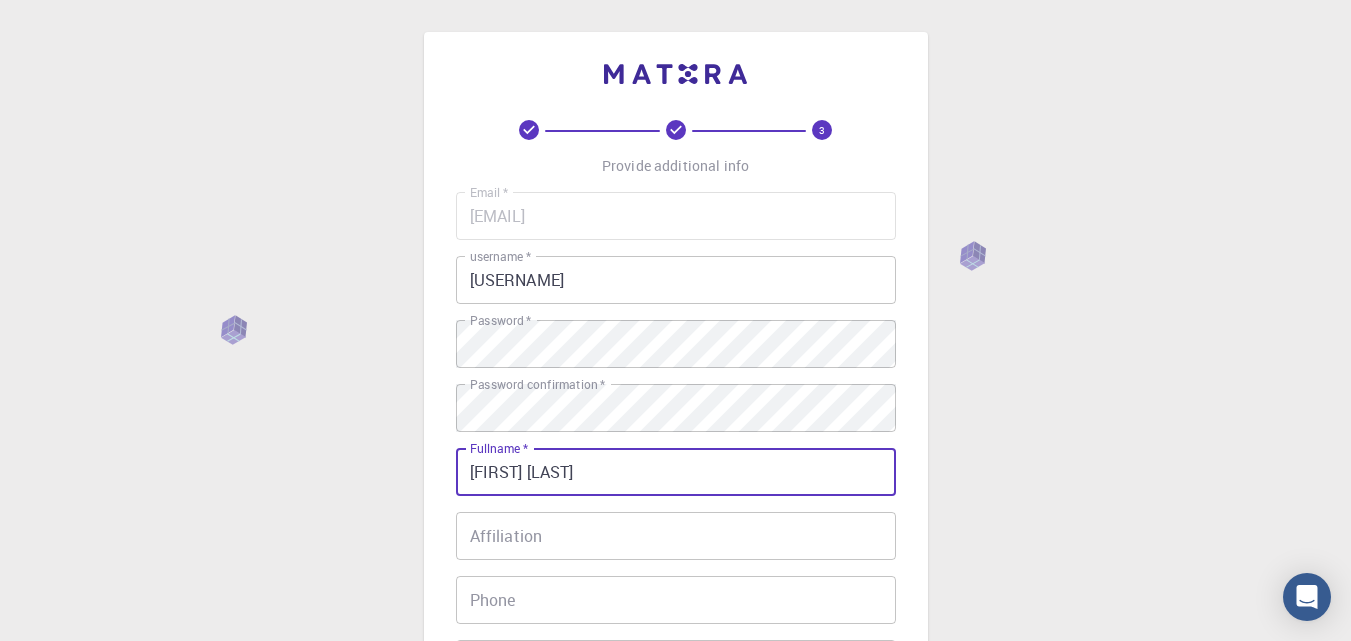 type on "[FIRST] [LAST]" 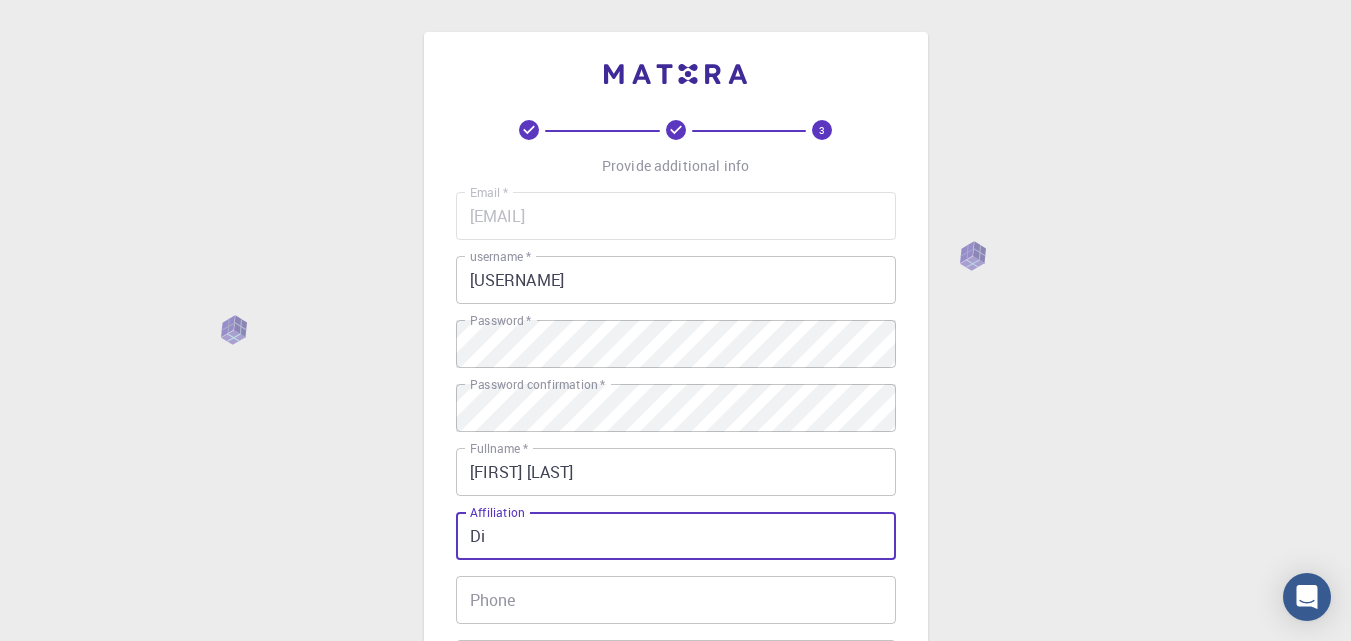 type on "D" 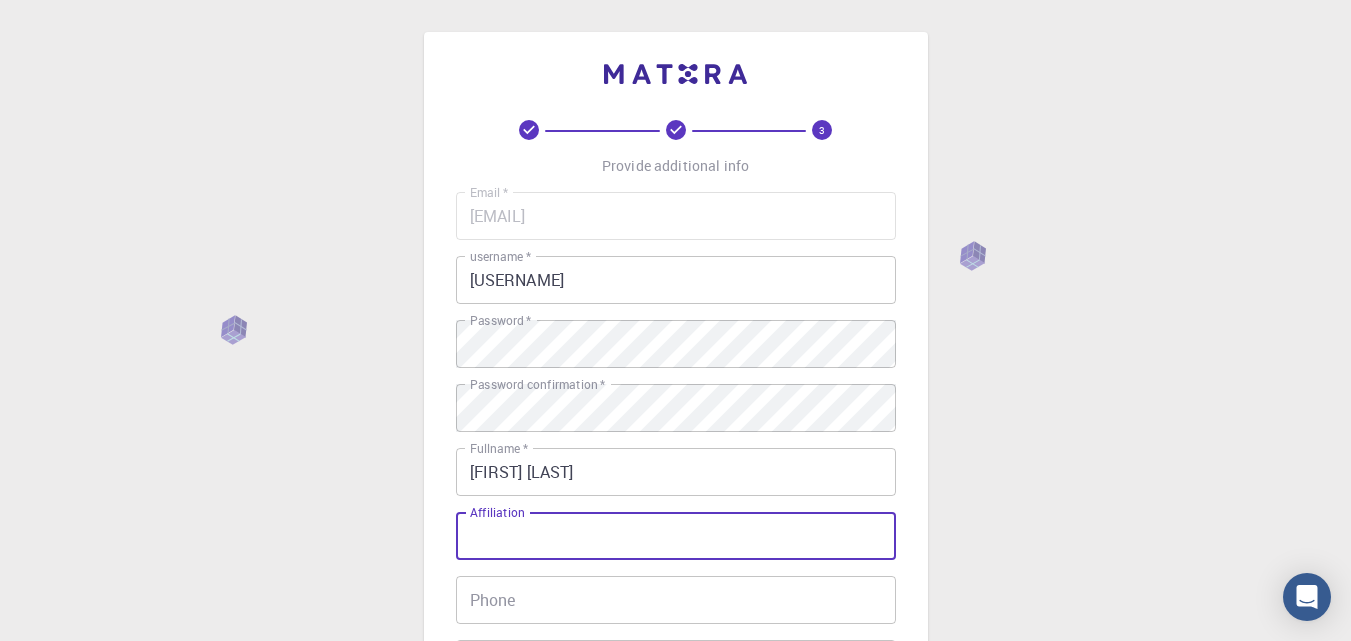 type on "I" 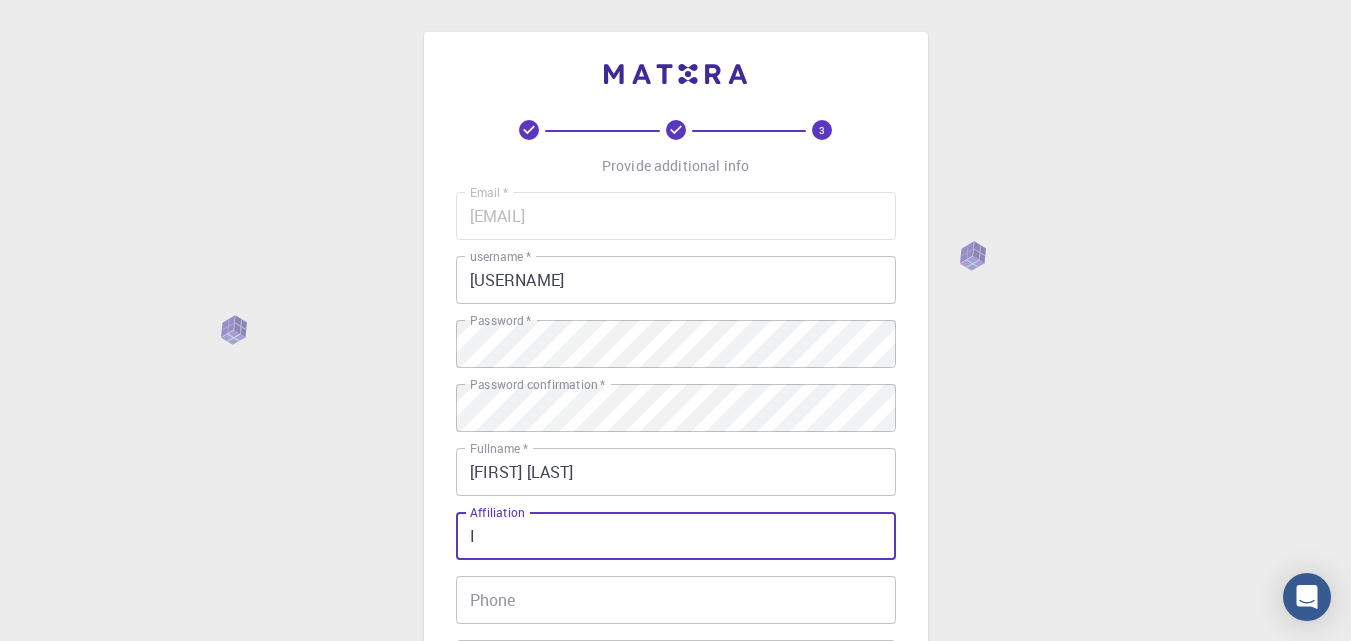 type 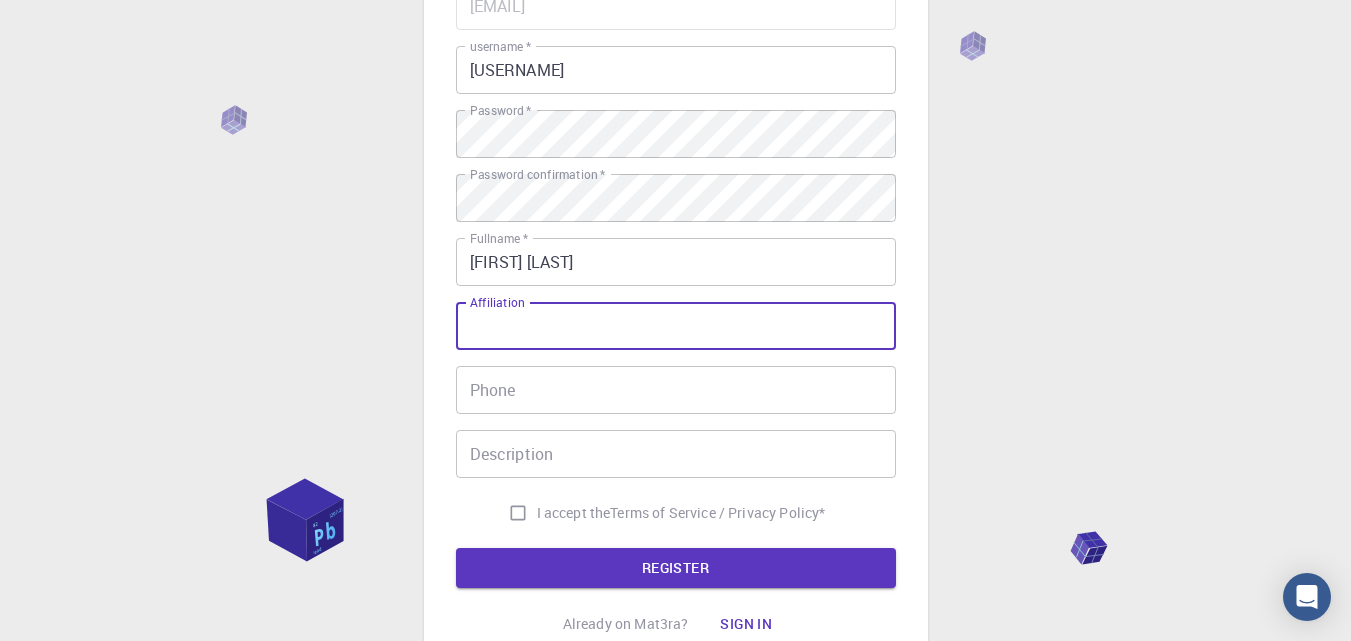 scroll, scrollTop: 212, scrollLeft: 0, axis: vertical 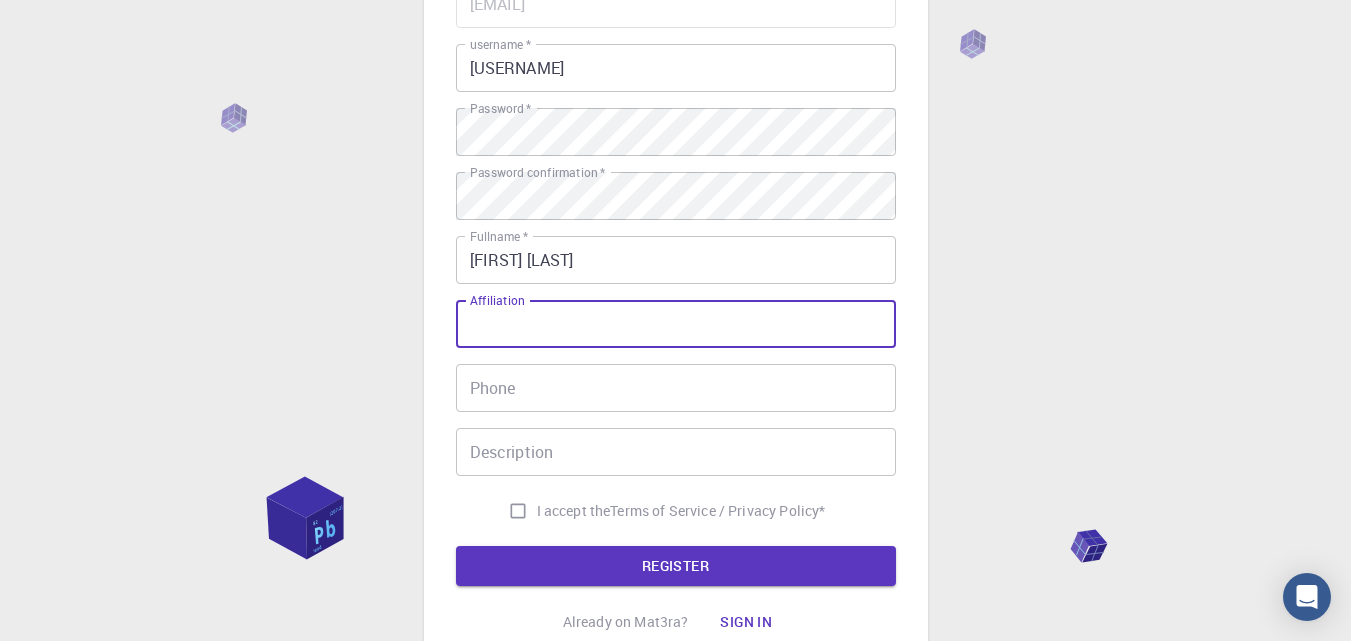 click on "I accept the  Terms of Service / Privacy Policy  *" at bounding box center (518, 511) 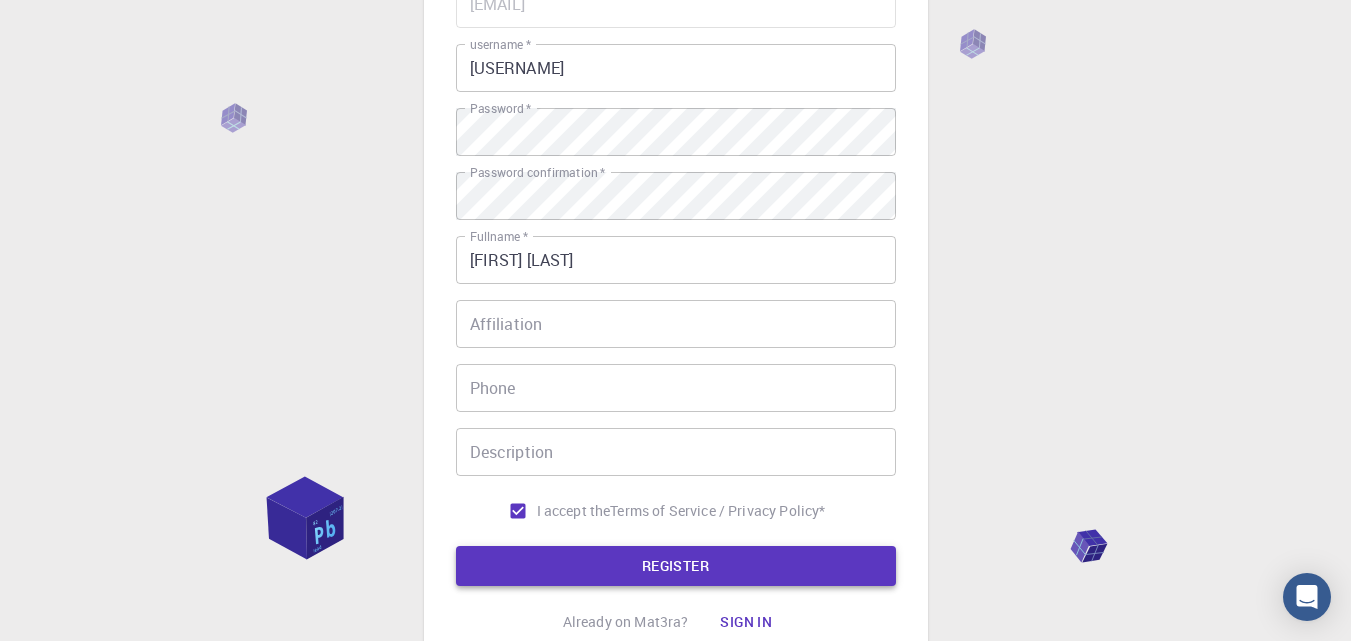 click on "REGISTER" at bounding box center (676, 566) 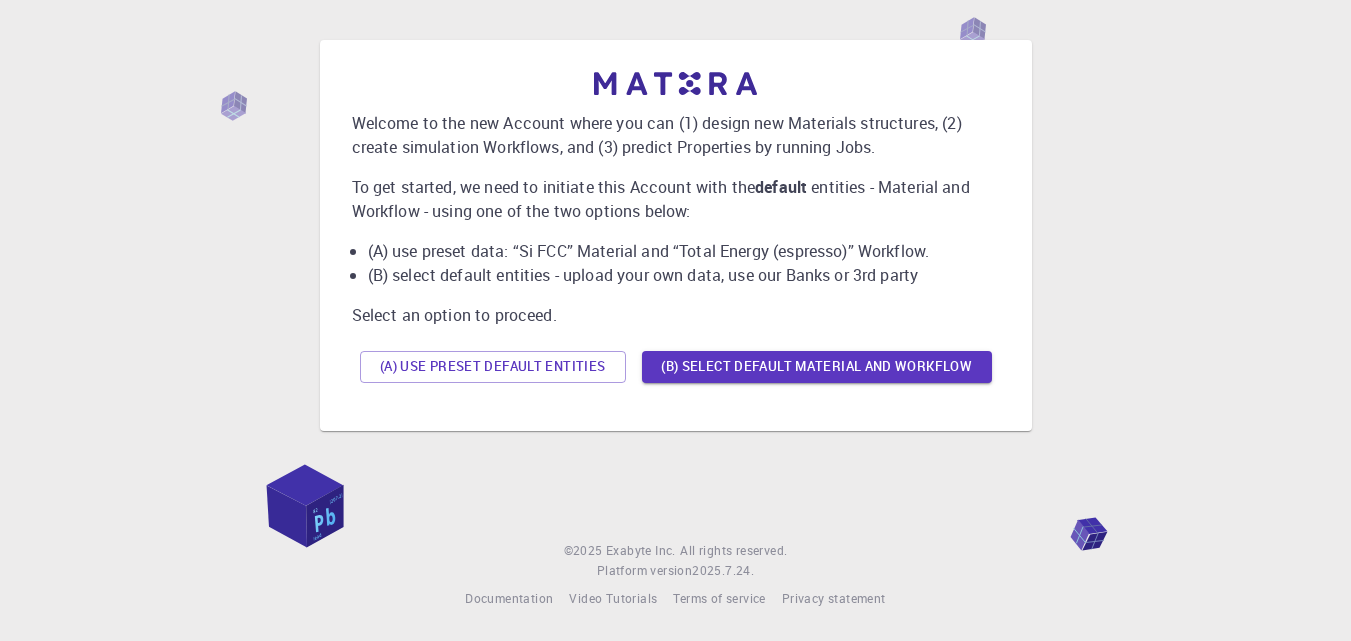 scroll, scrollTop: 0, scrollLeft: 0, axis: both 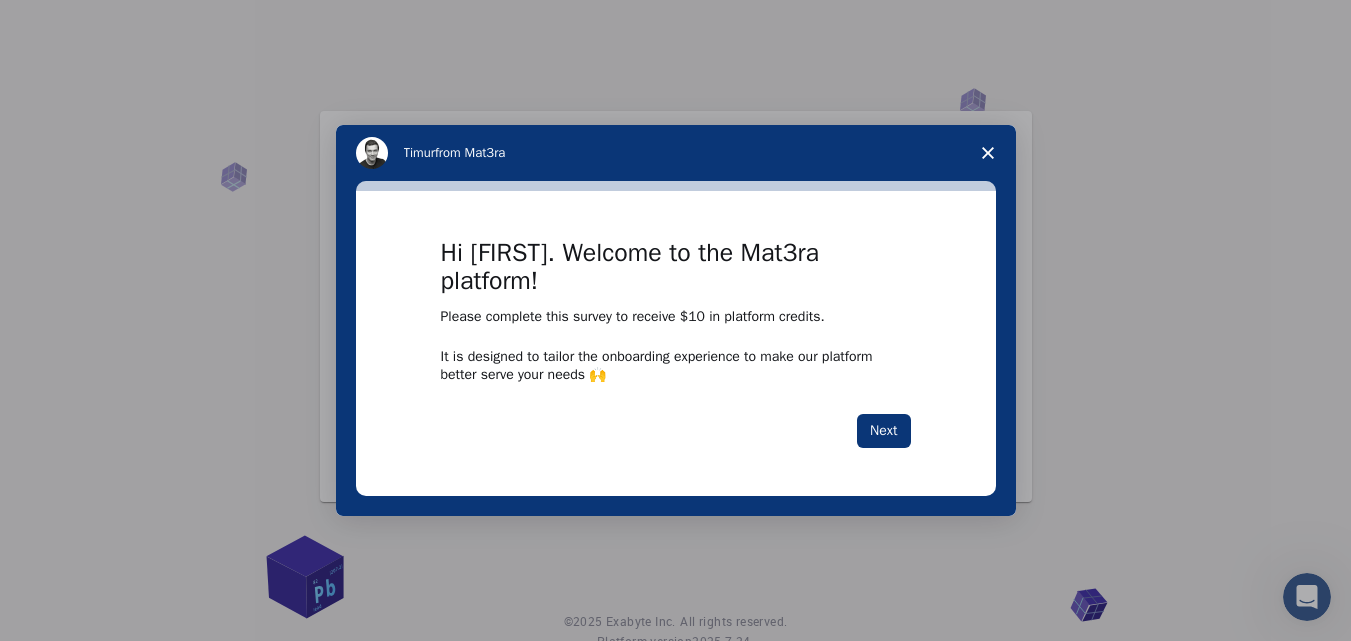 click at bounding box center (988, 153) 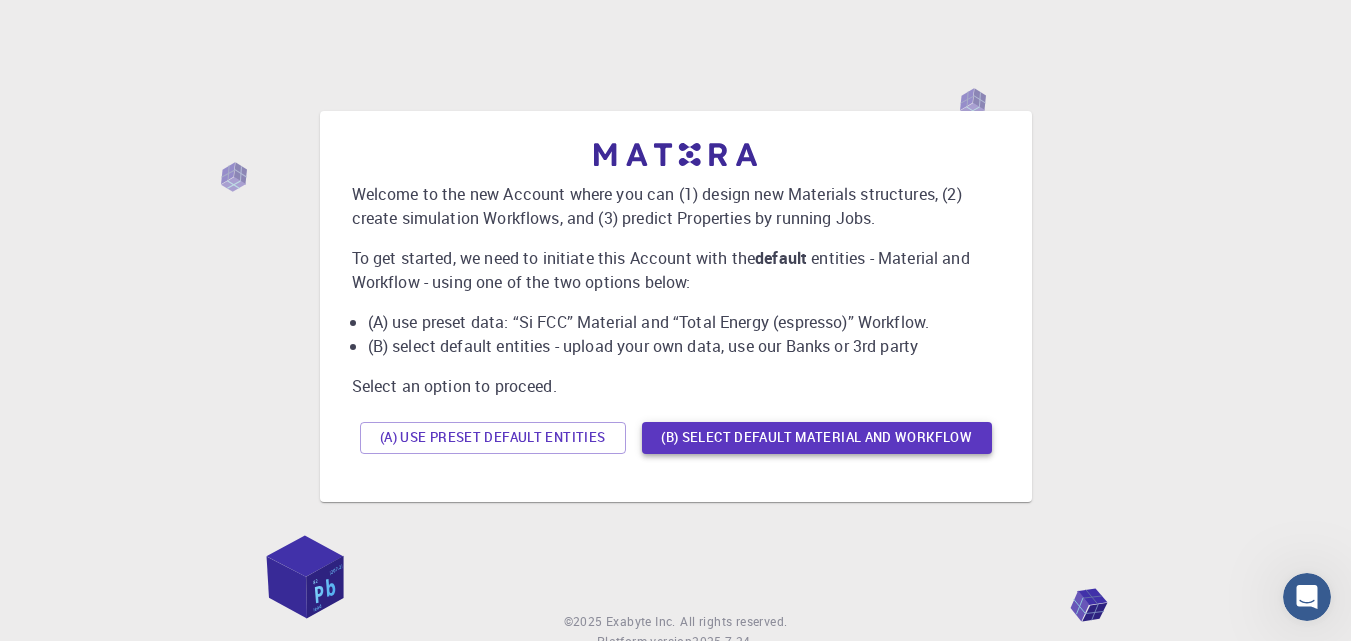 click on "(B) Select default material and workflow" at bounding box center [817, 438] 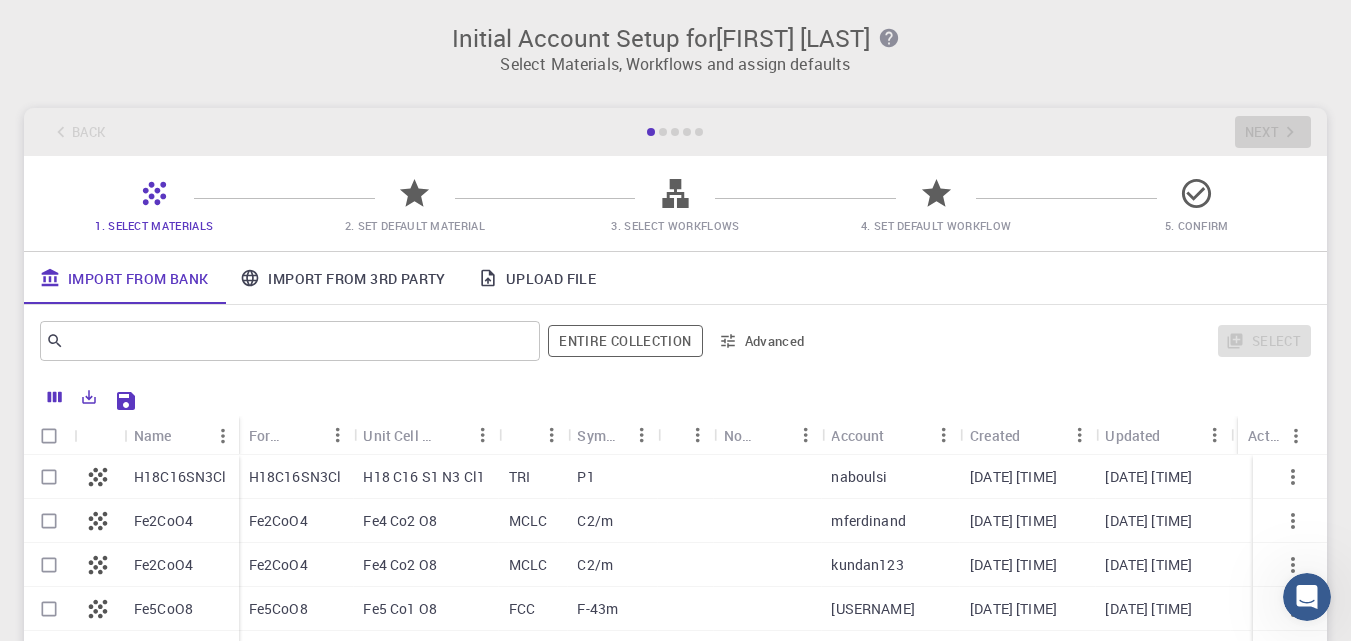 click at bounding box center (49, 477) 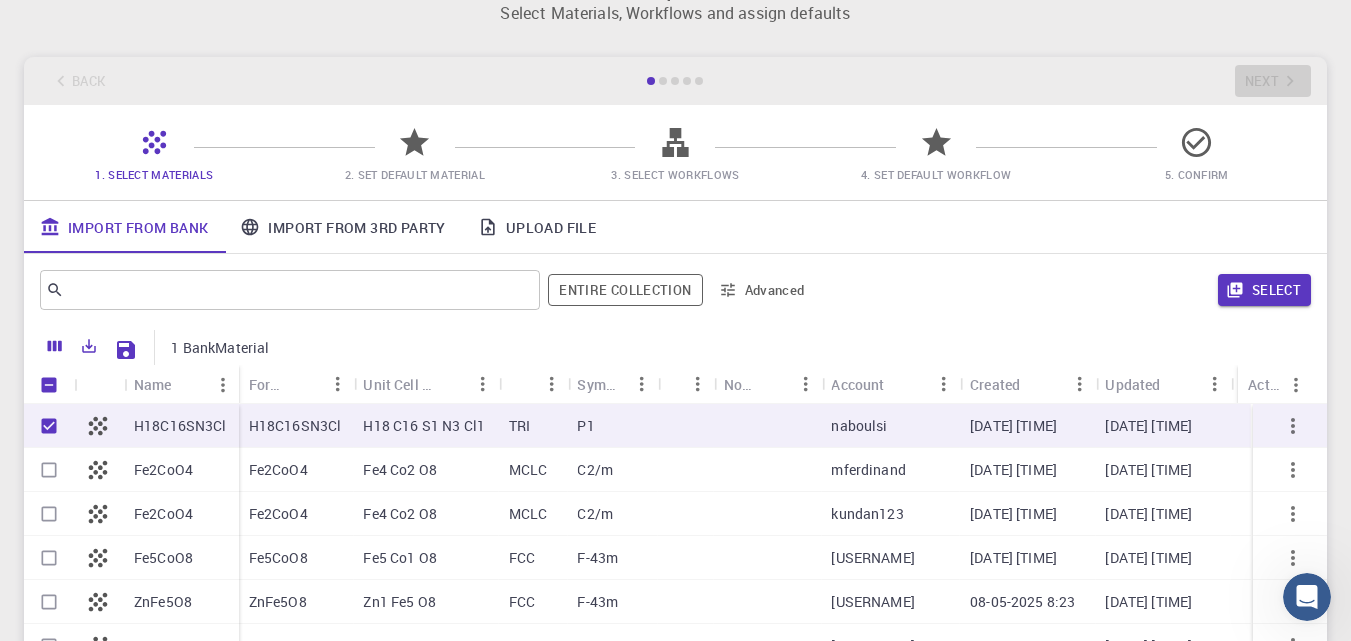 scroll, scrollTop: 63, scrollLeft: 0, axis: vertical 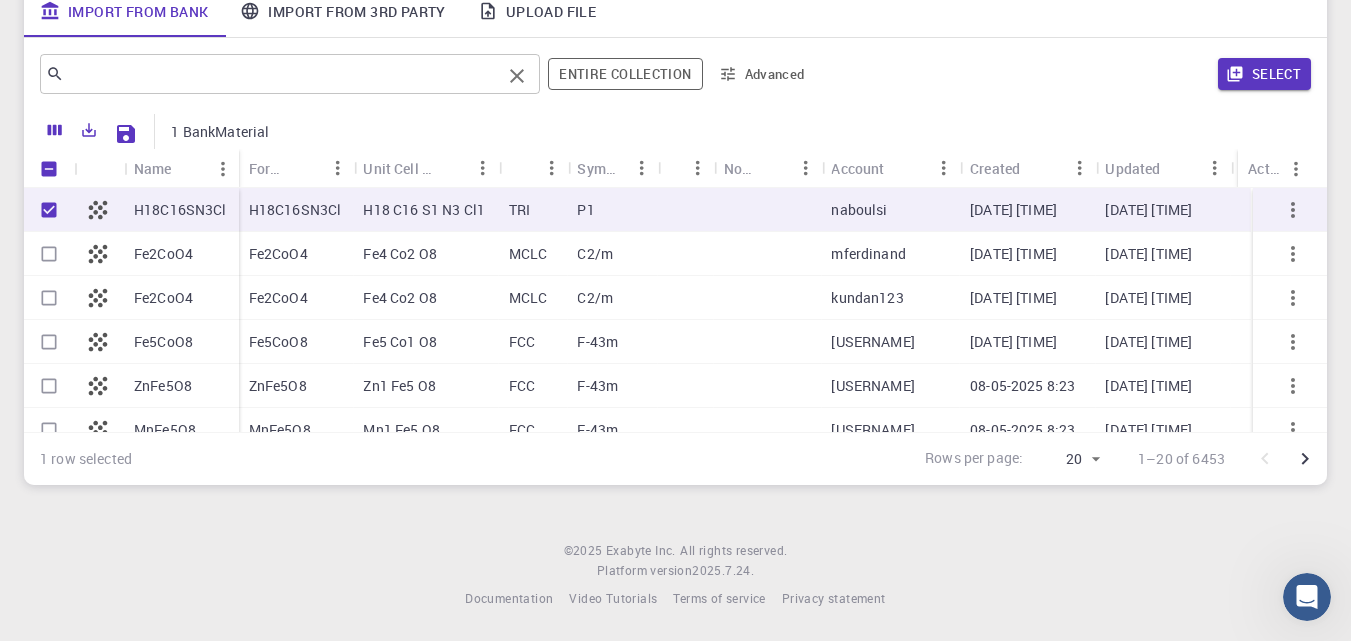 click at bounding box center (282, 74) 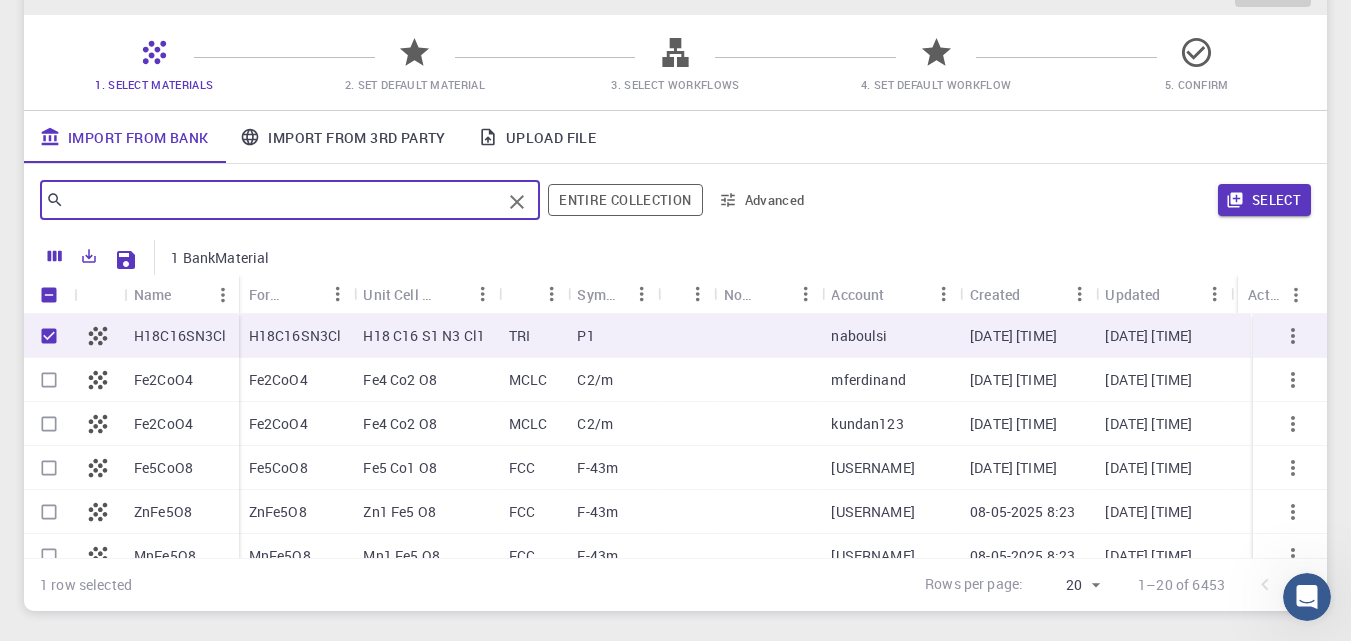 scroll, scrollTop: 138, scrollLeft: 0, axis: vertical 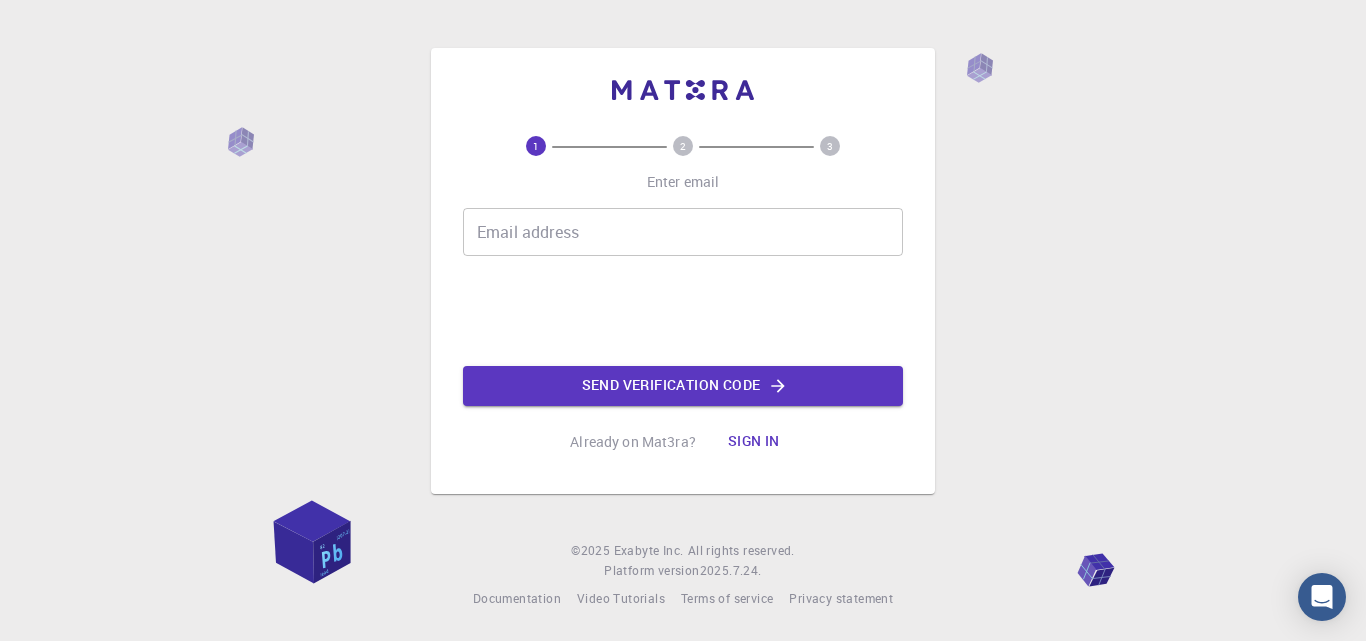 click on "Email address Email address" at bounding box center (683, 232) 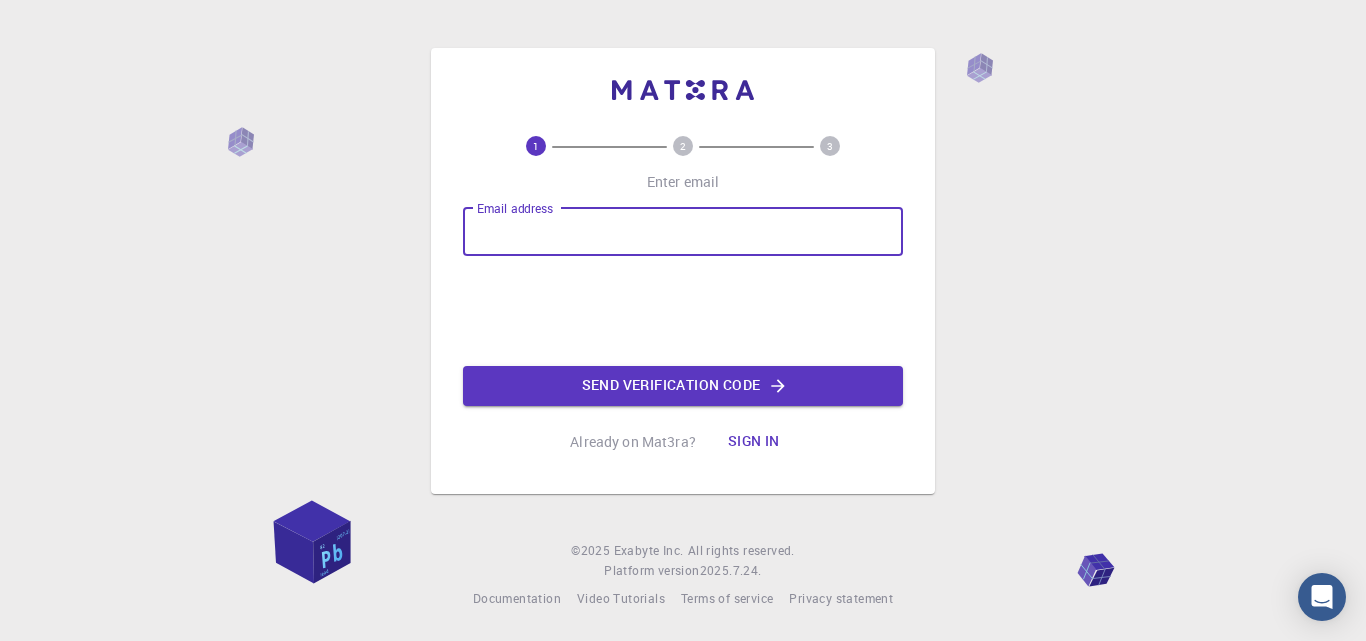 click on "Sign in" at bounding box center [754, 442] 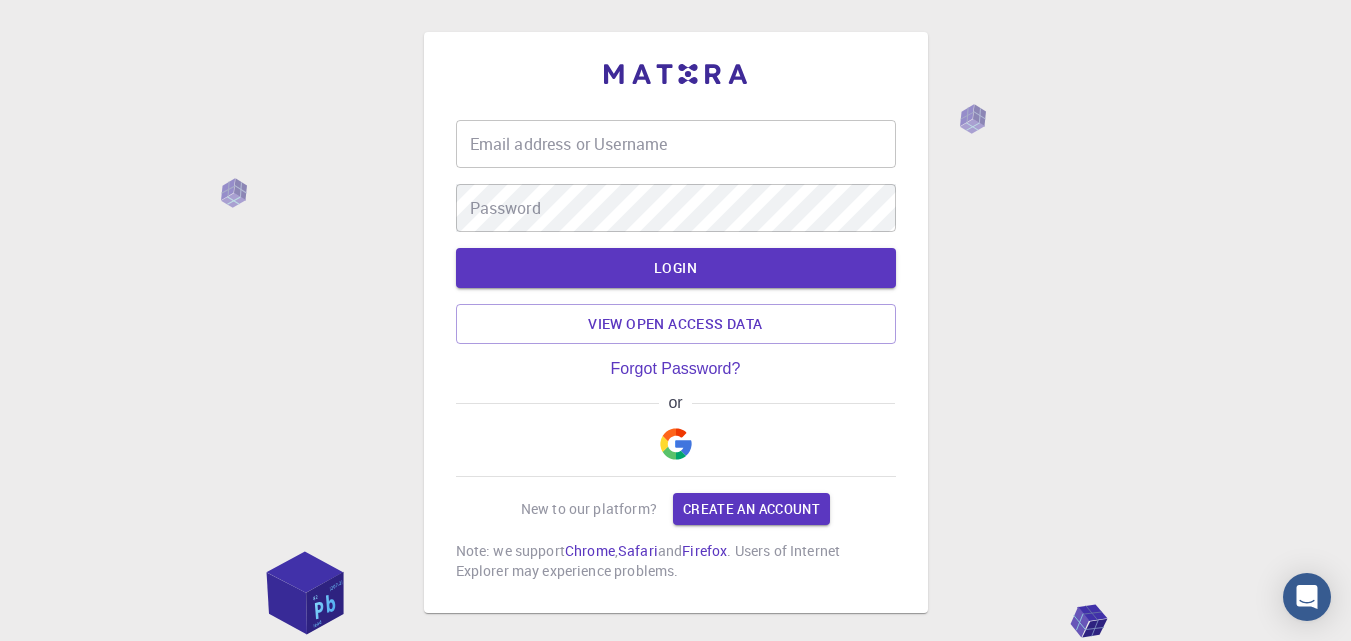 click on "Email address or Username Email address or Username" at bounding box center [676, 144] 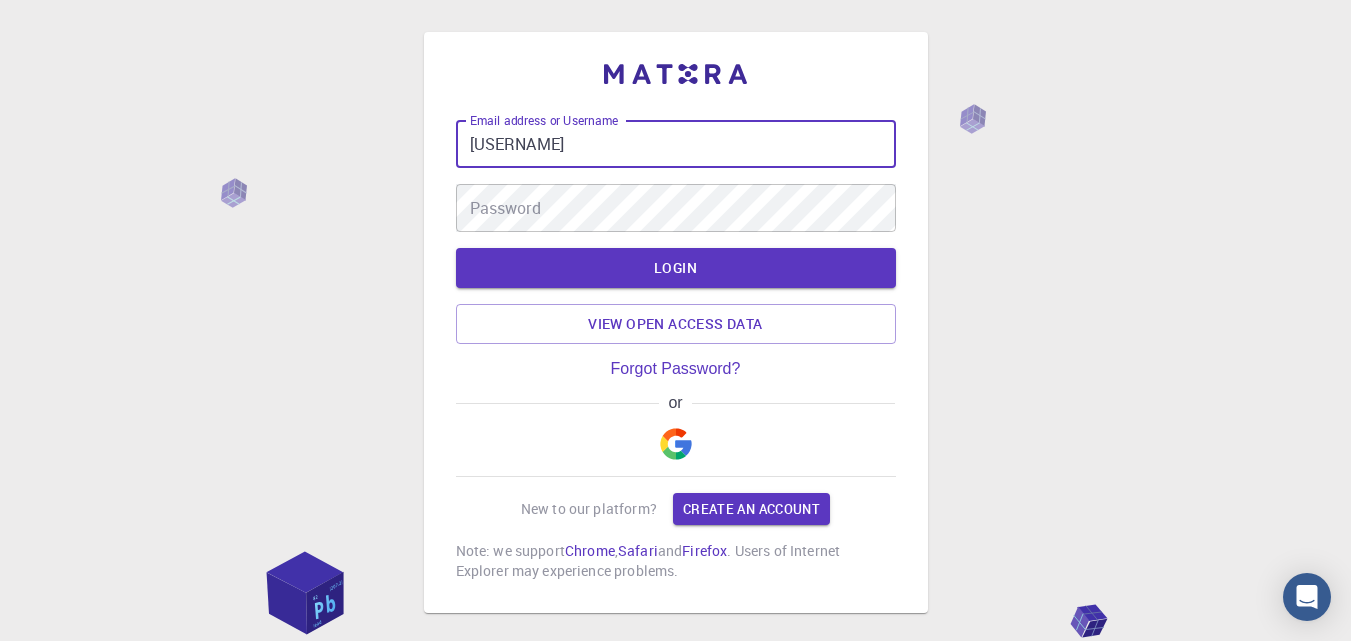 type on "[USERNAME]" 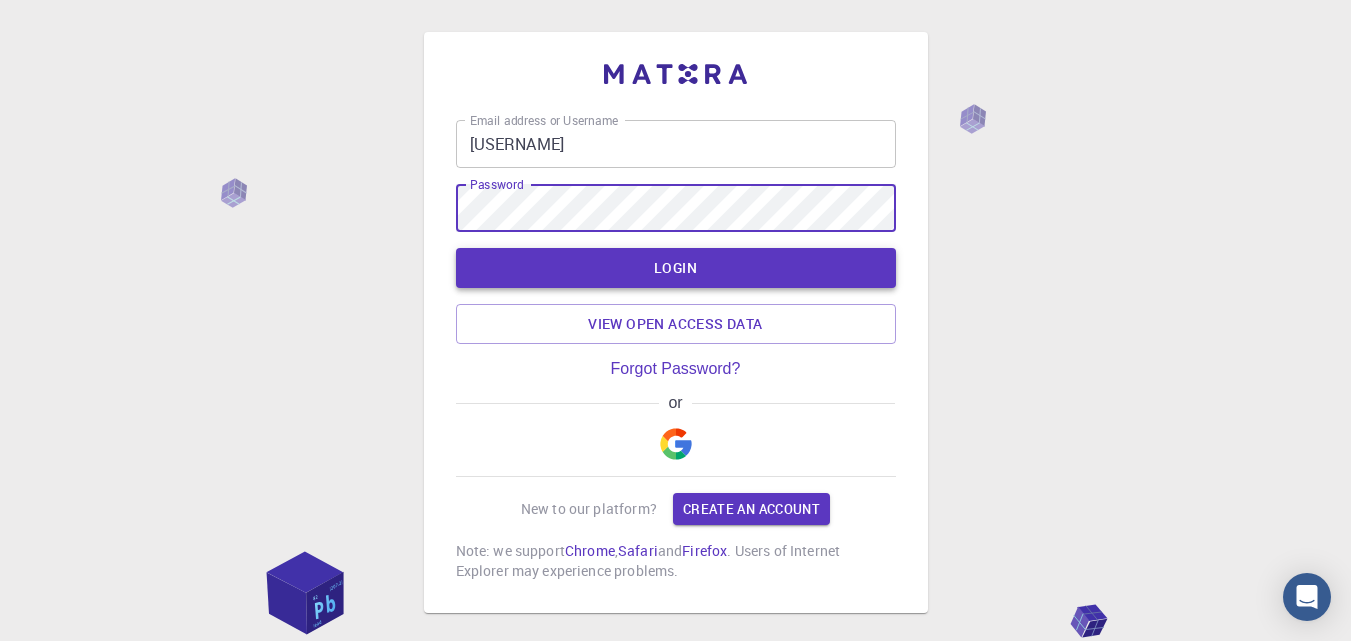 click on "LOGIN" at bounding box center (676, 268) 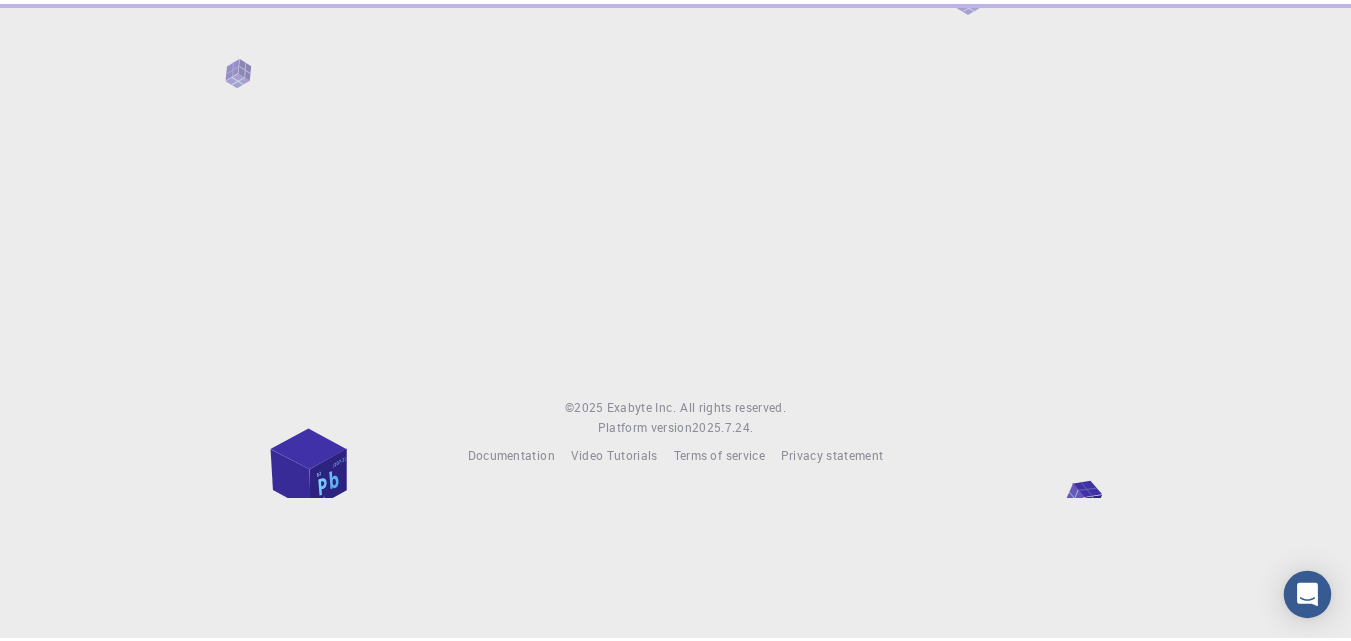 scroll, scrollTop: 0, scrollLeft: 0, axis: both 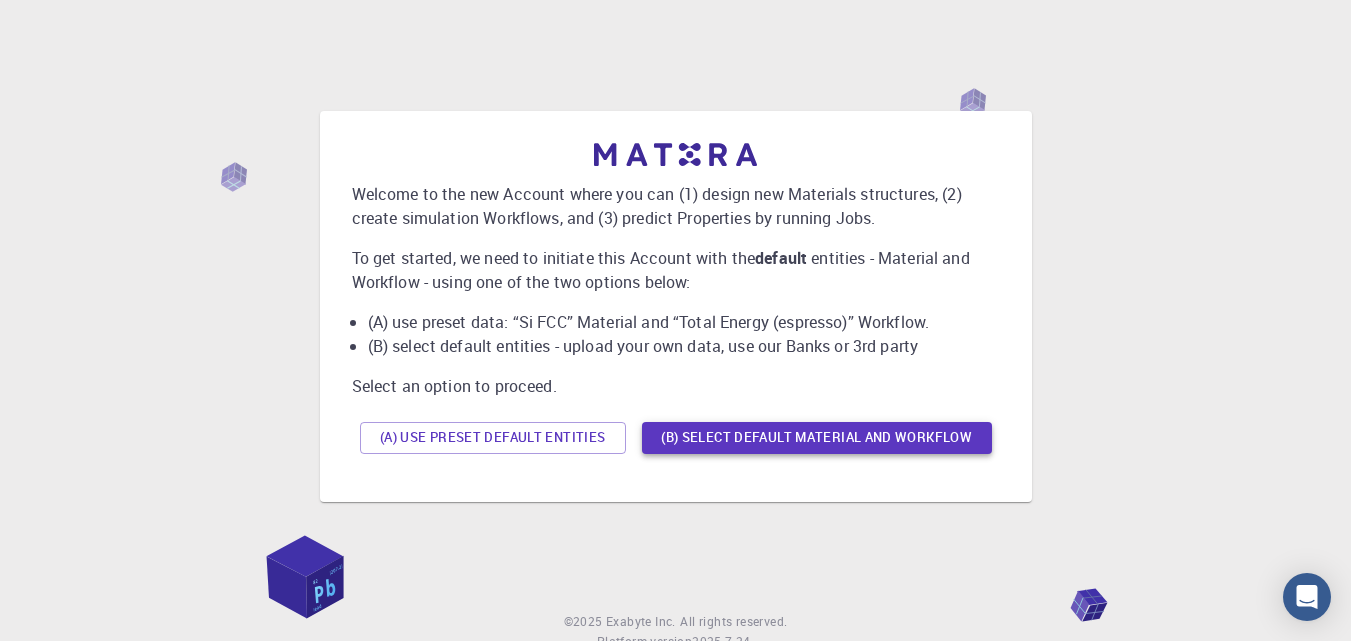 click on "(B) Select default material and workflow" at bounding box center [817, 438] 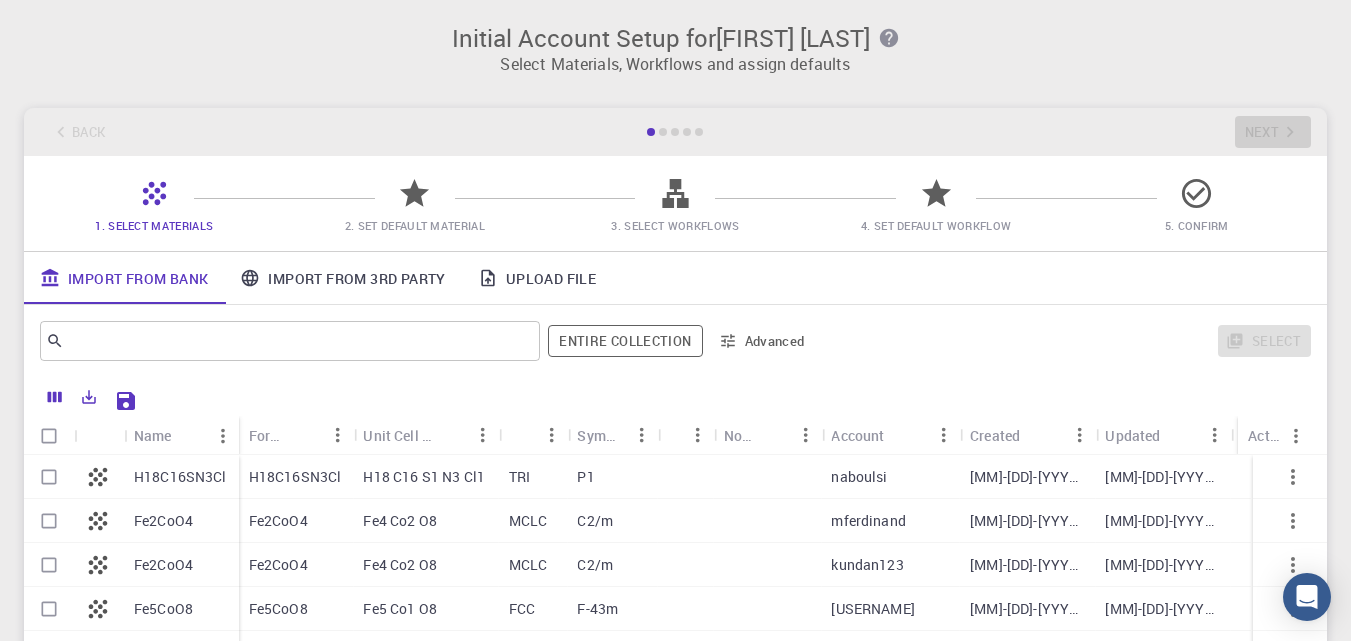 click on "Import From 3rd Party" at bounding box center (342, 278) 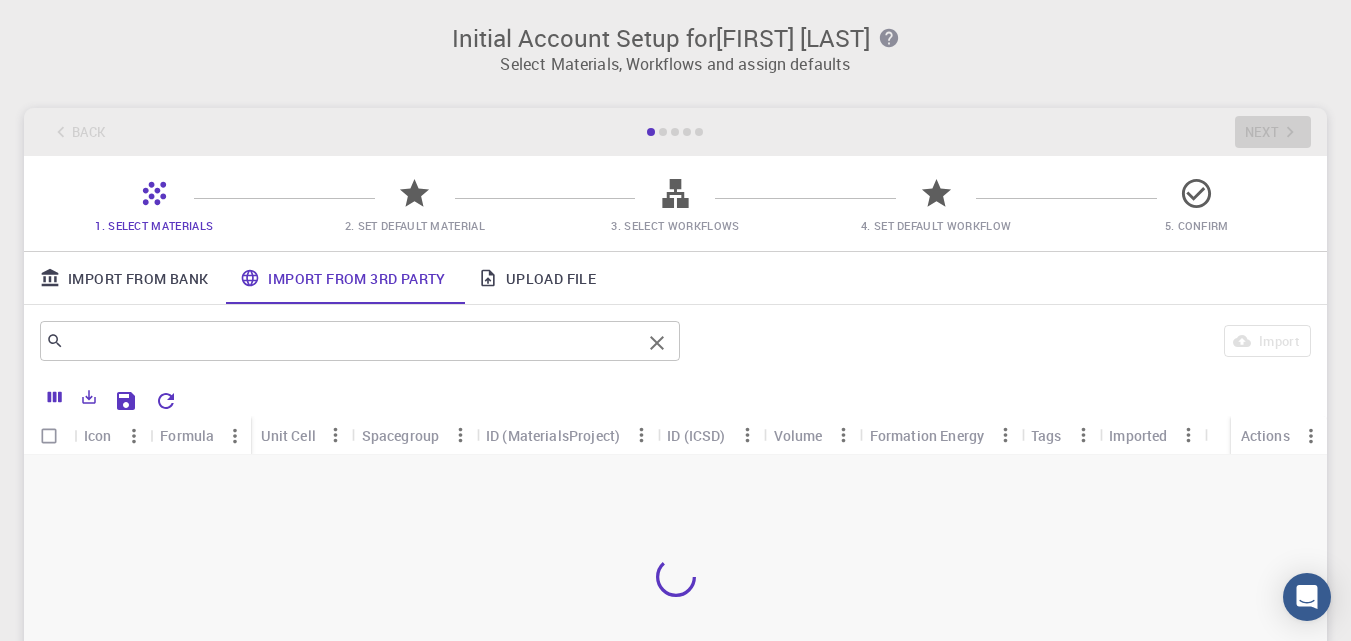 click on "​" at bounding box center (360, 341) 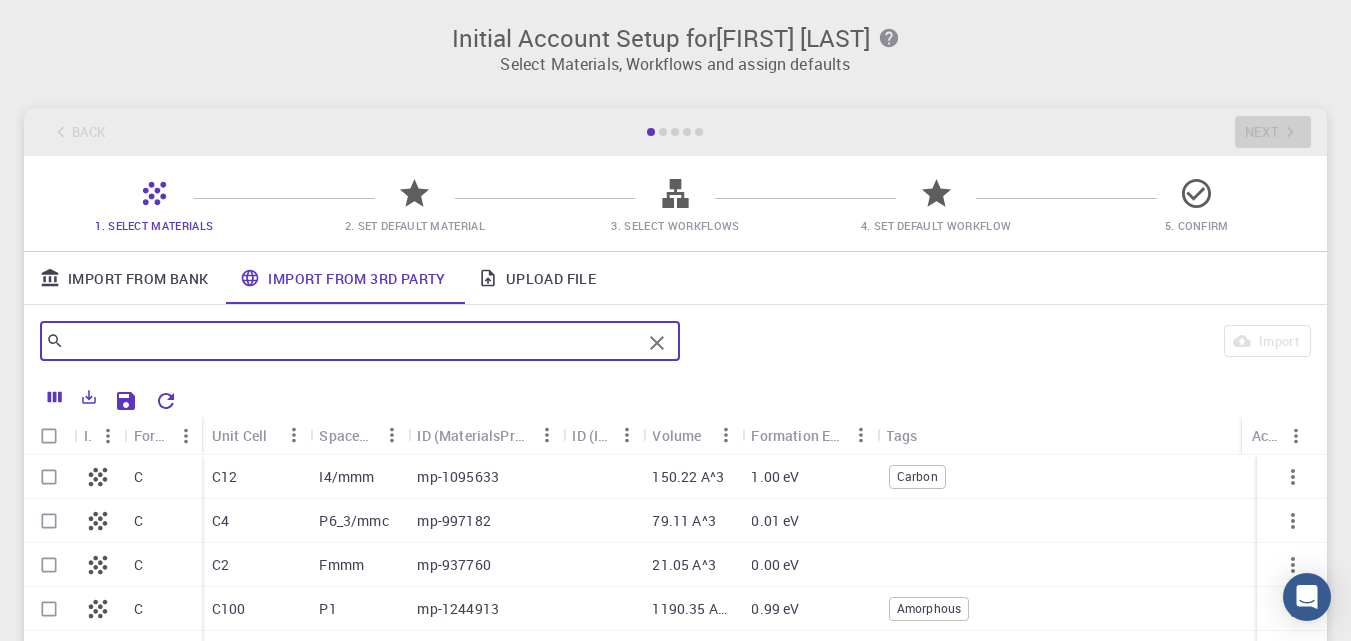 paste on "C20H28O3" 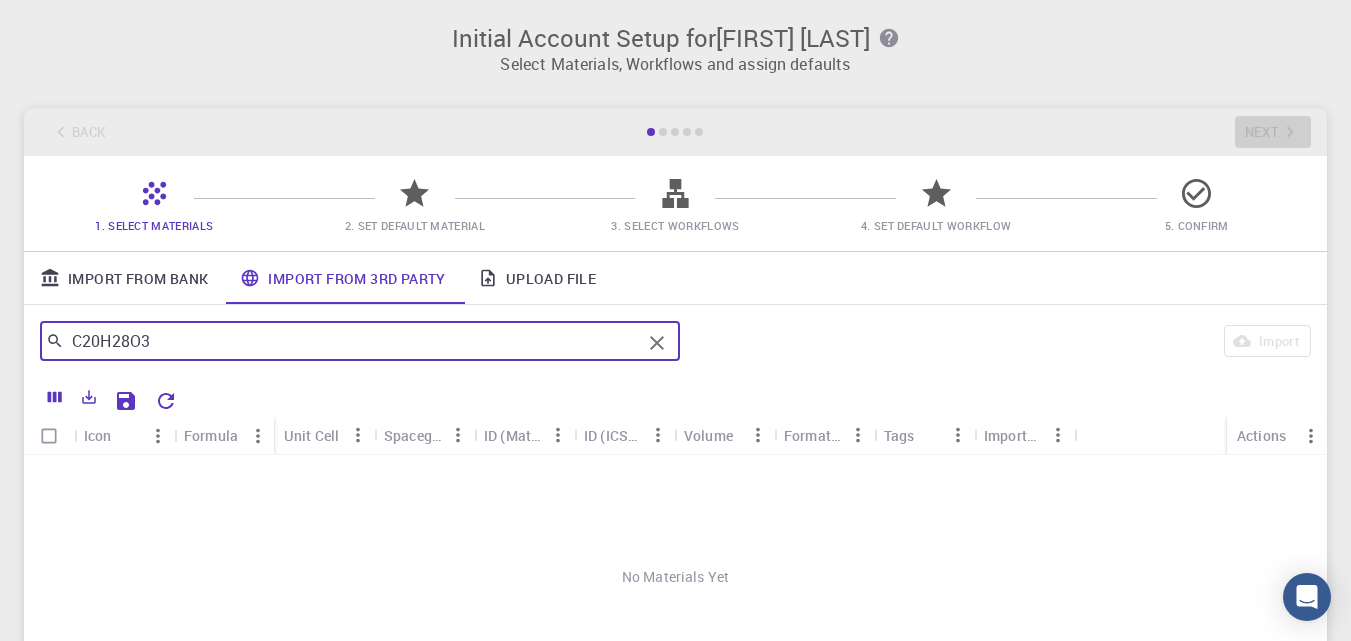 click on "Import From Bank" at bounding box center [124, 278] 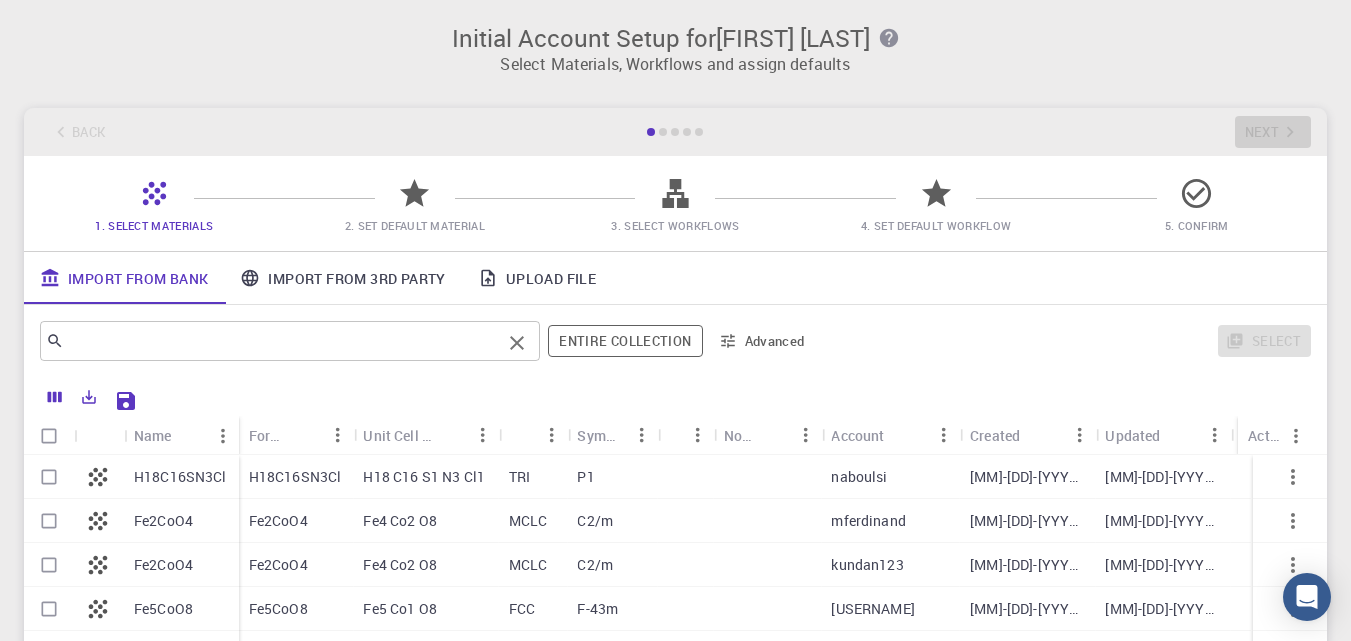 click at bounding box center (282, 341) 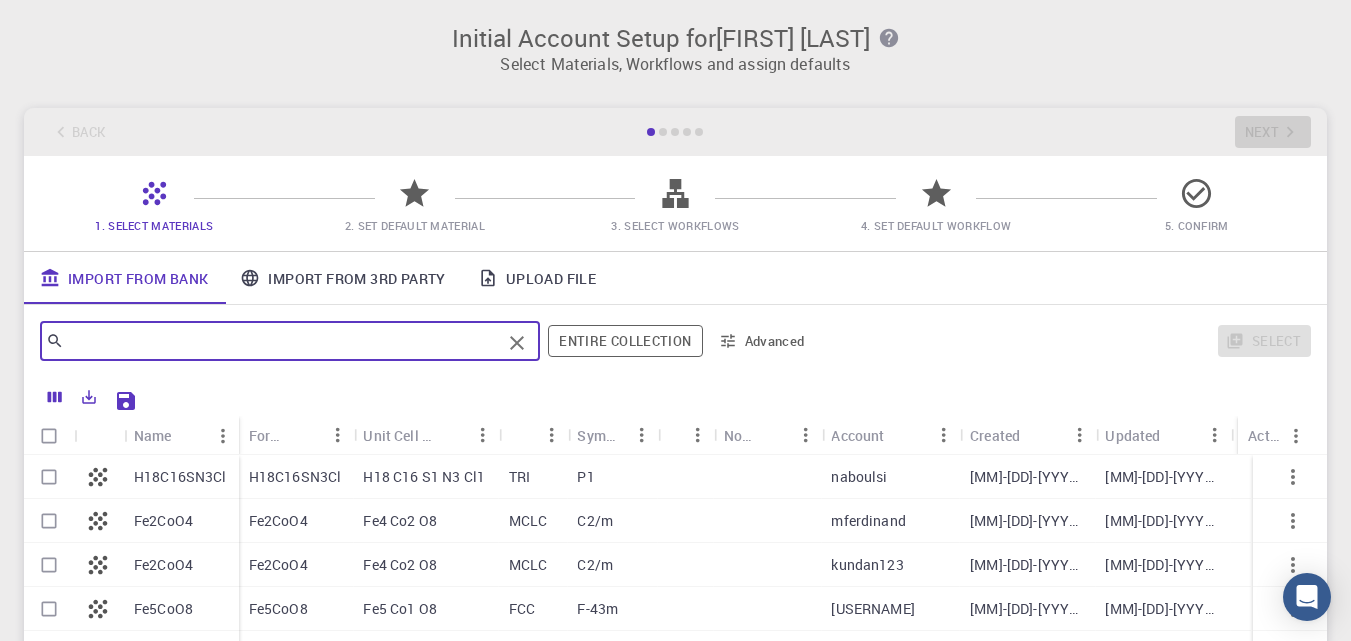 paste on "C20H28O3" 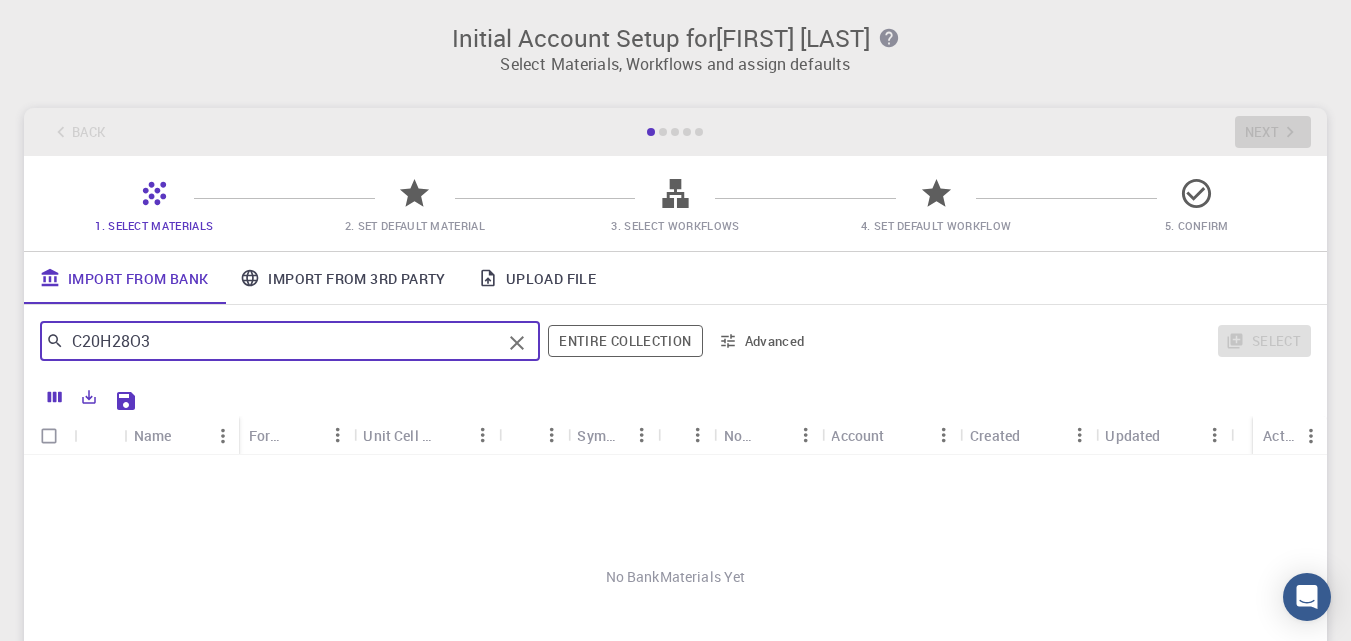 click 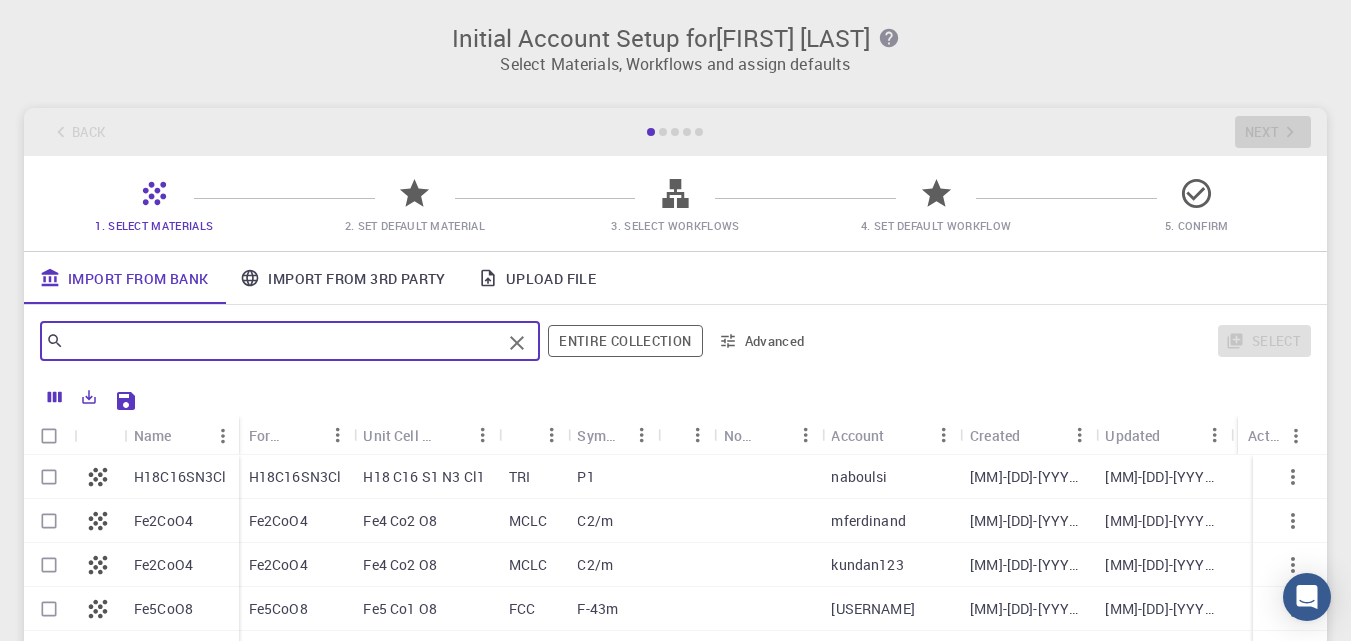 click at bounding box center [49, 477] 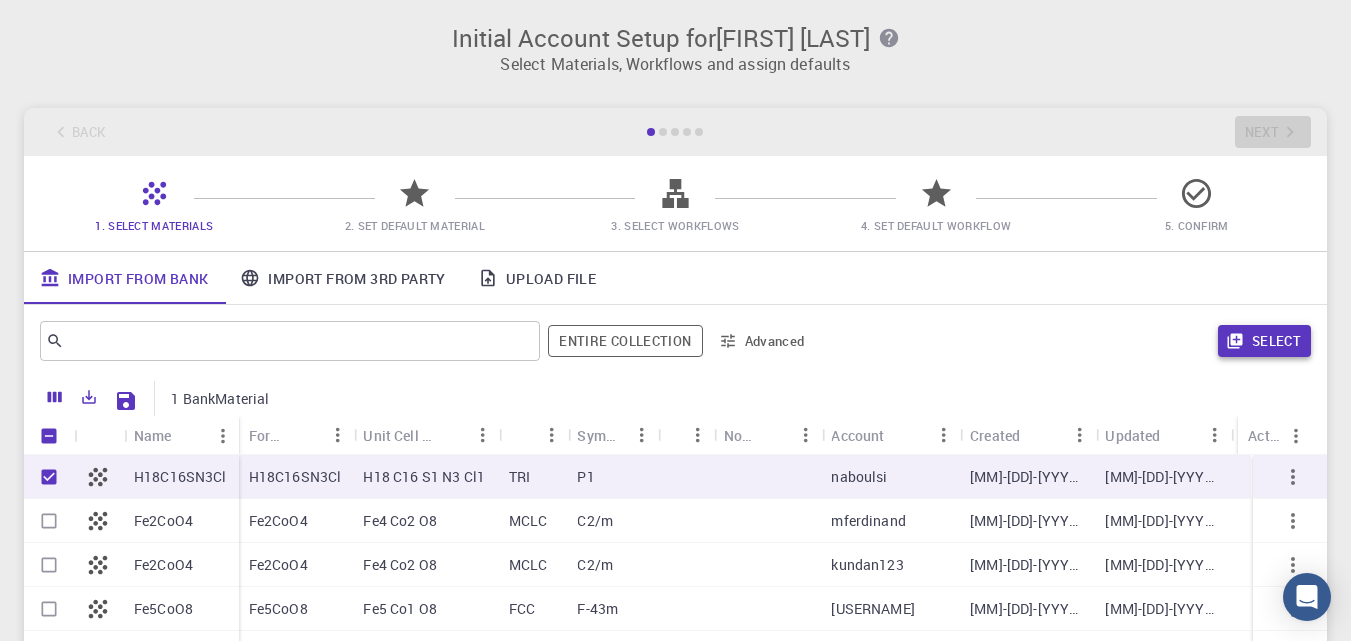 click on "Select" at bounding box center [1264, 341] 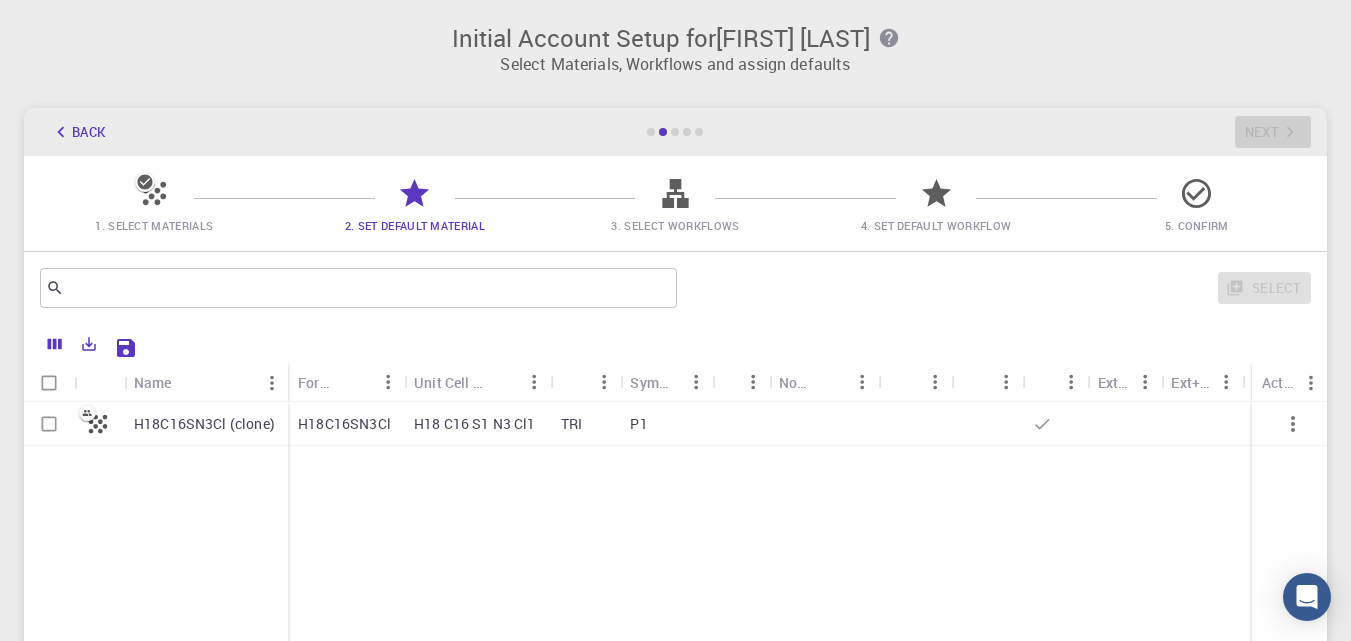 click at bounding box center (49, 424) 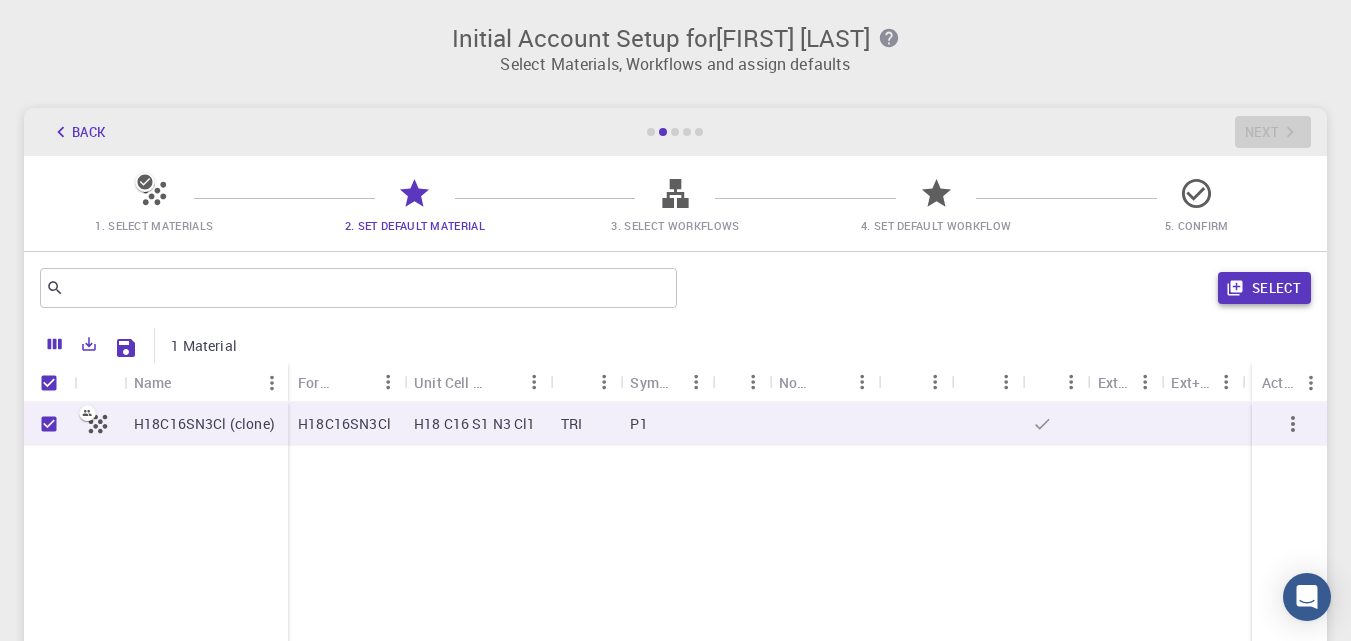 click on "Select" at bounding box center [1264, 288] 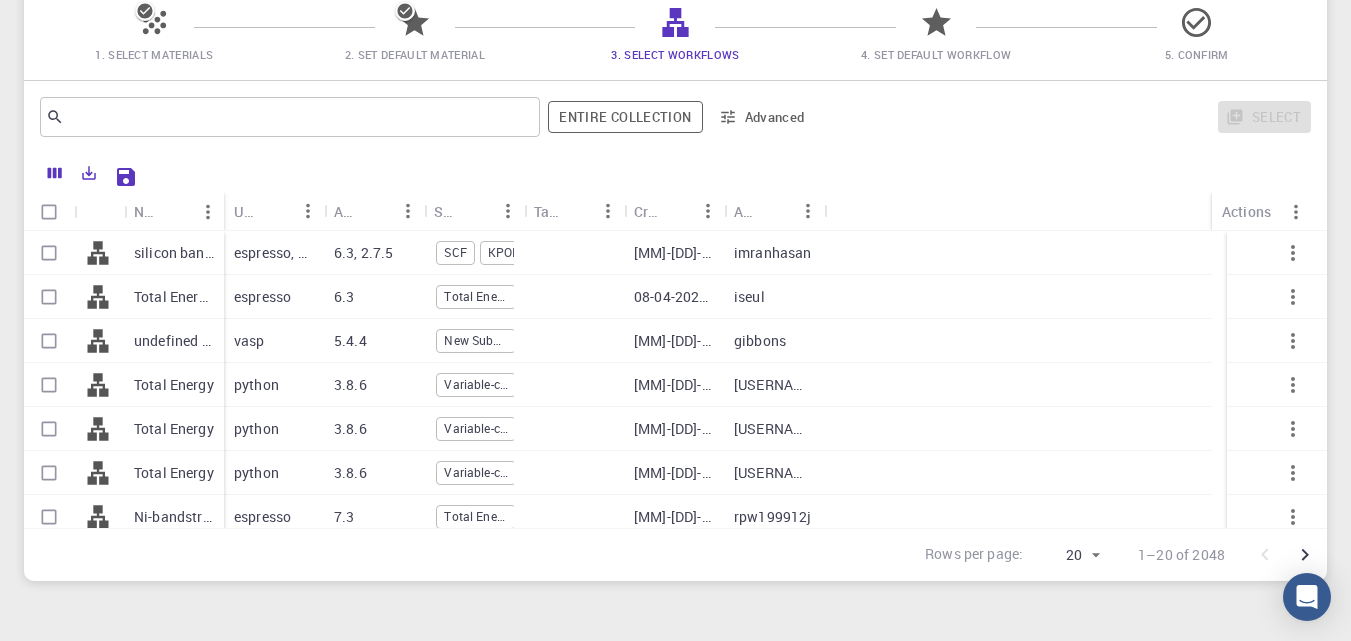 scroll, scrollTop: 188, scrollLeft: 0, axis: vertical 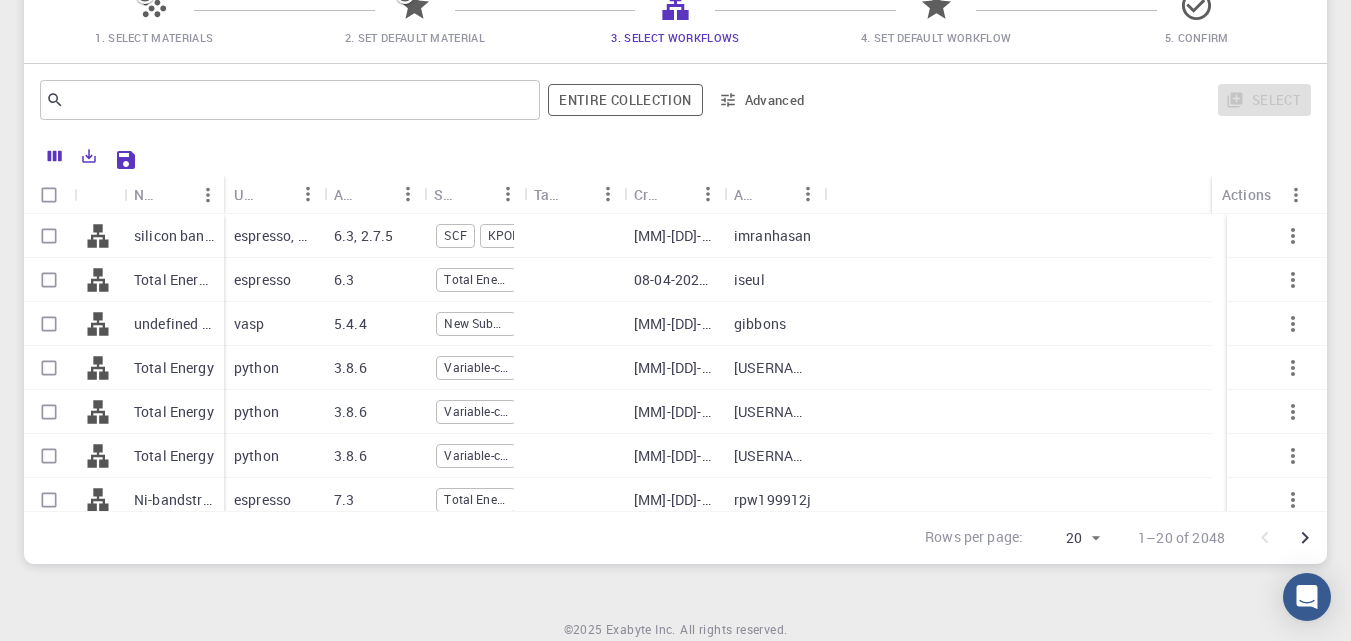 click at bounding box center [49, 236] 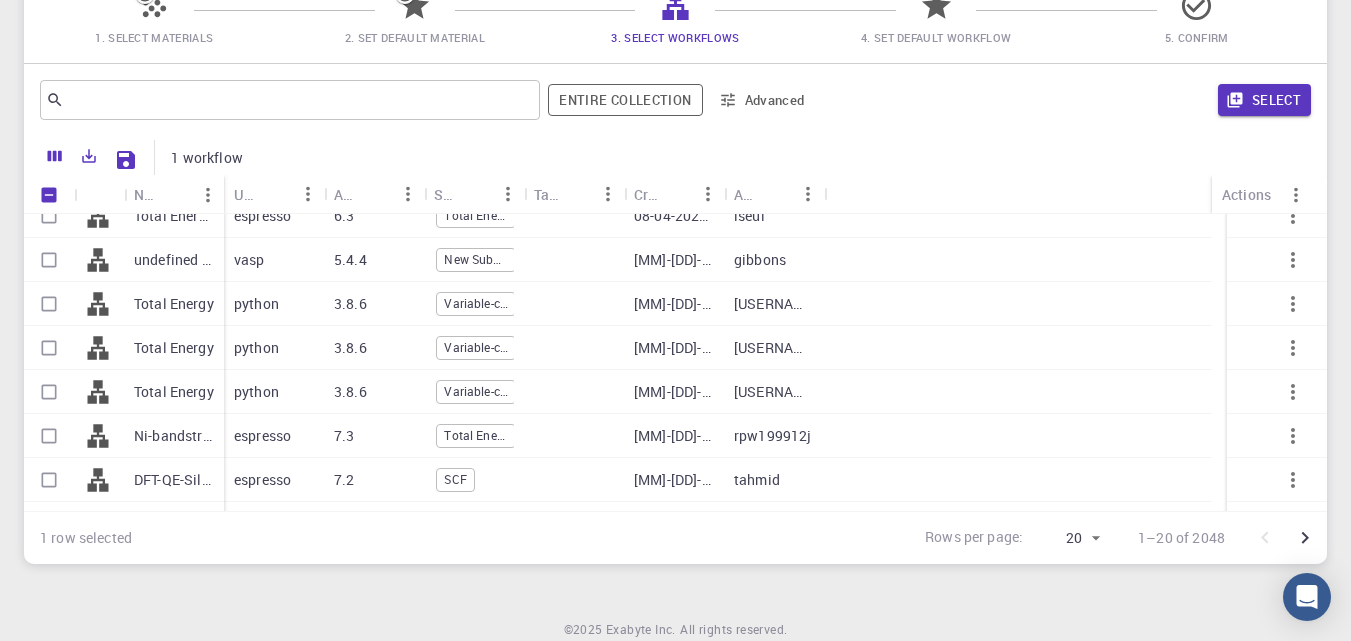 scroll, scrollTop: 0, scrollLeft: 0, axis: both 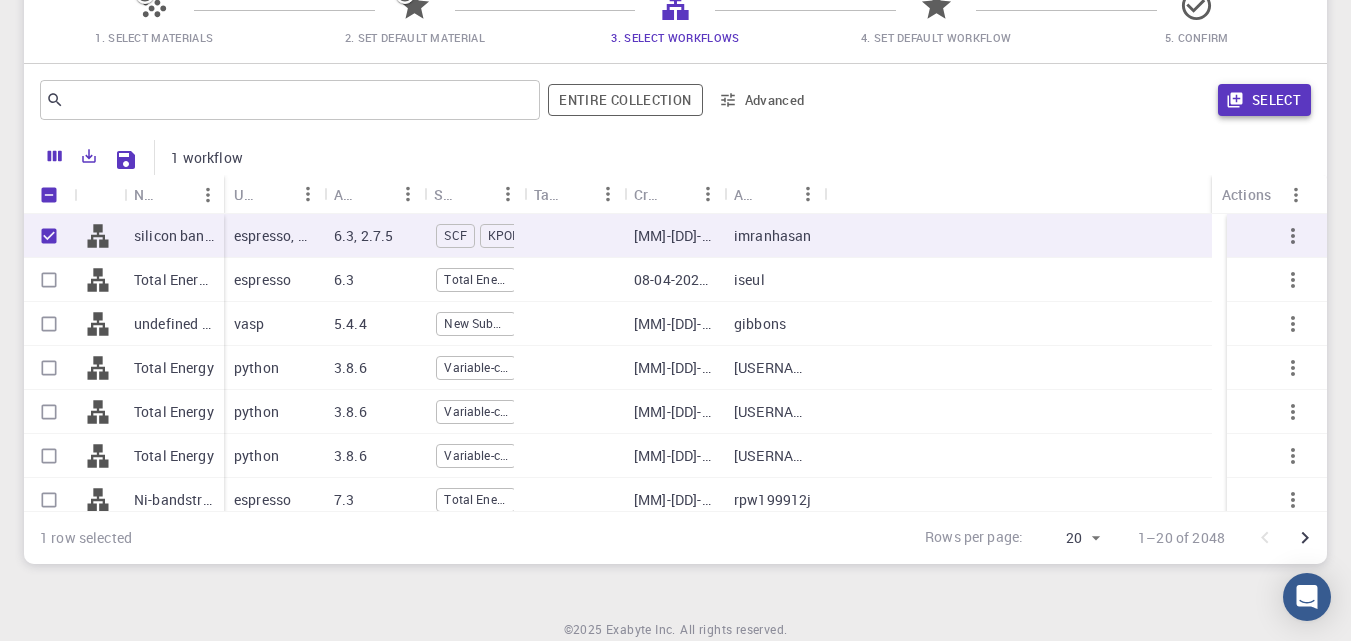 click on "Select" at bounding box center (1264, 100) 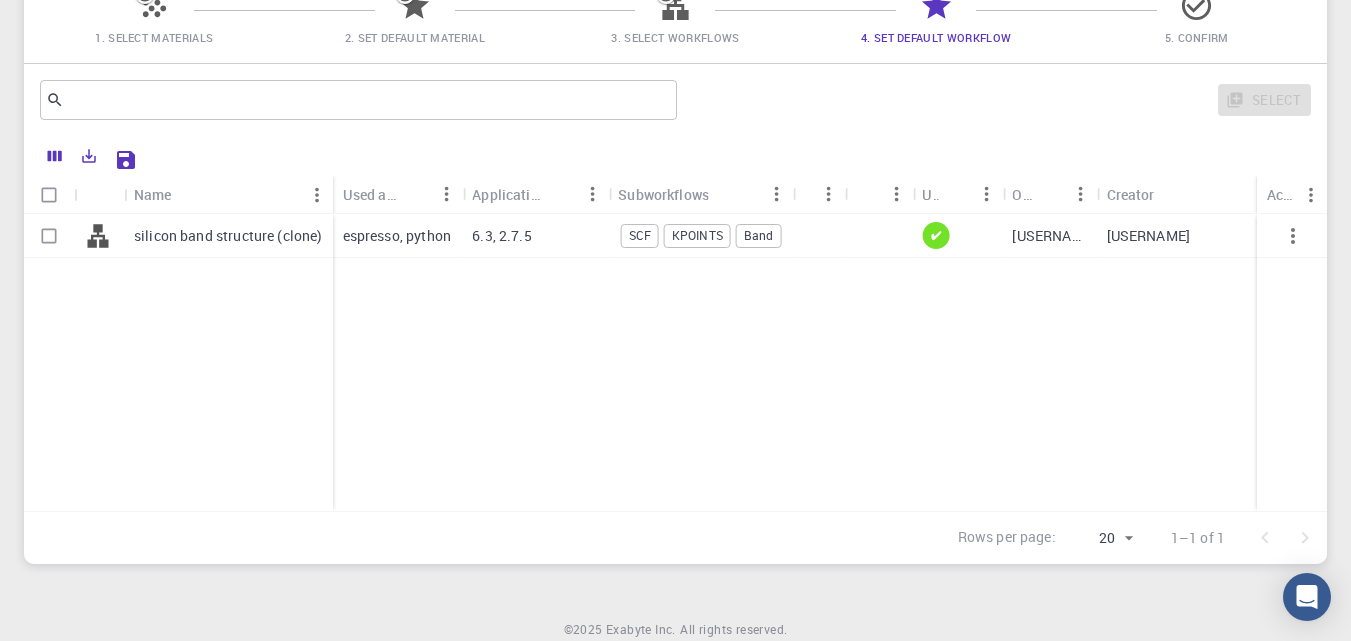 click at bounding box center (49, 236) 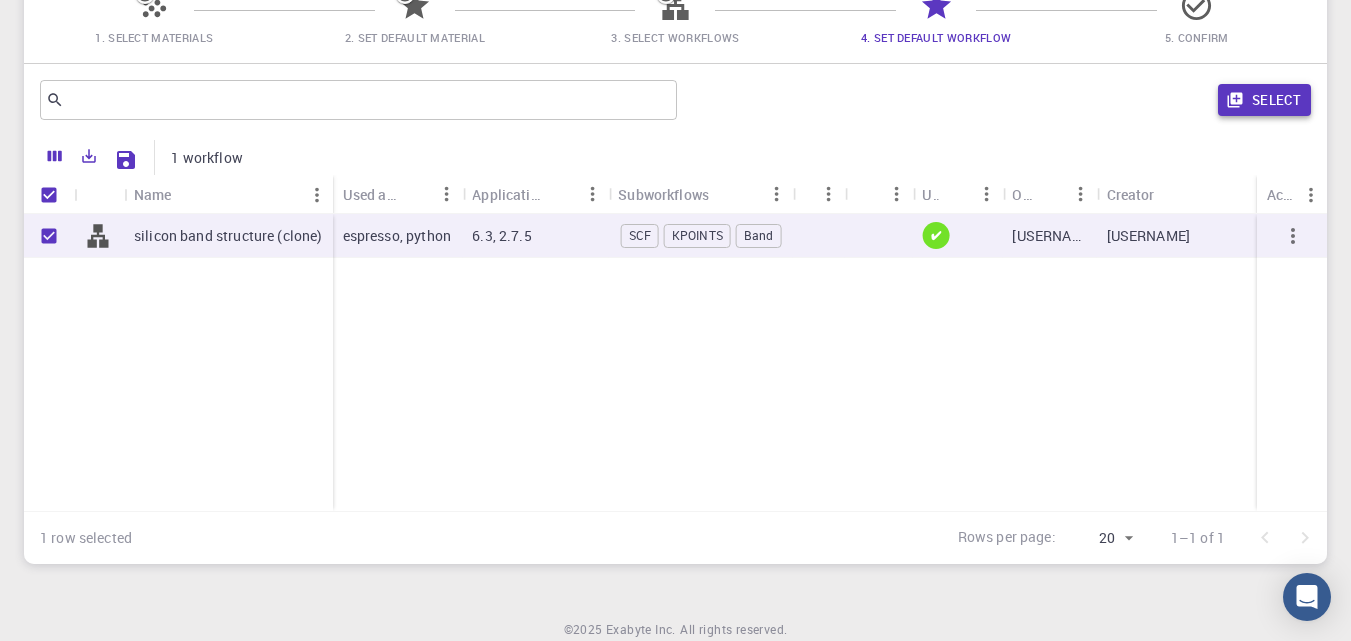click on "Select" at bounding box center (1264, 100) 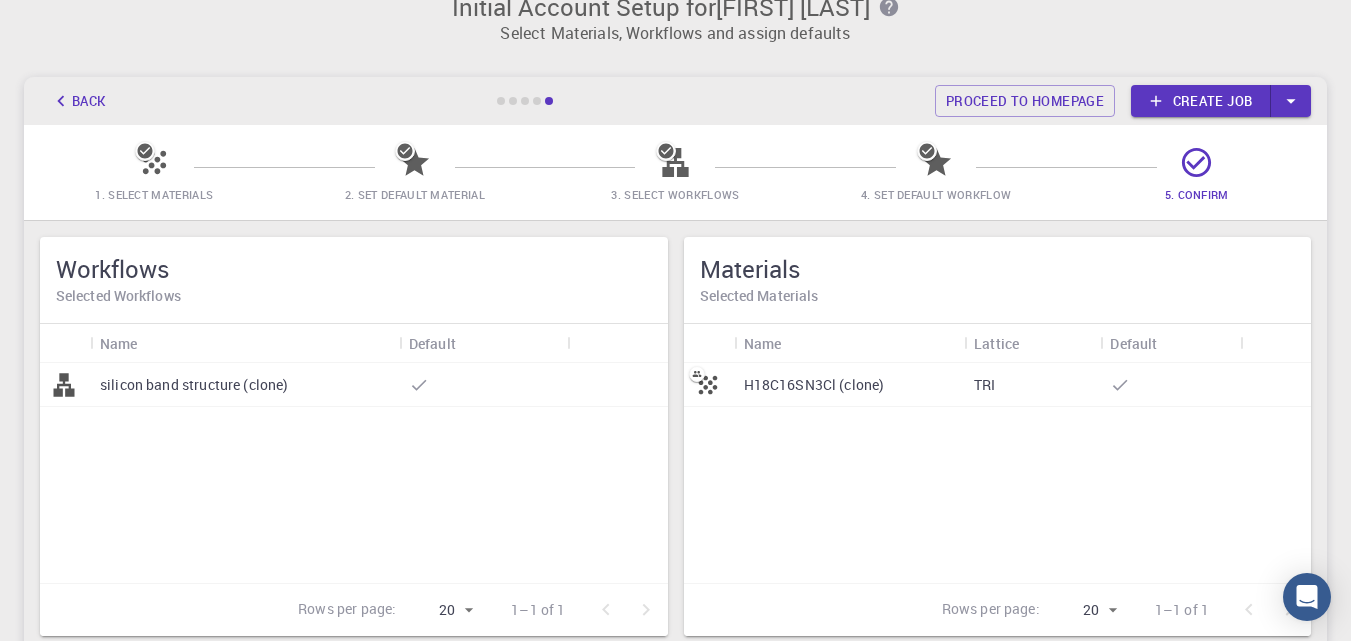 scroll, scrollTop: 28, scrollLeft: 0, axis: vertical 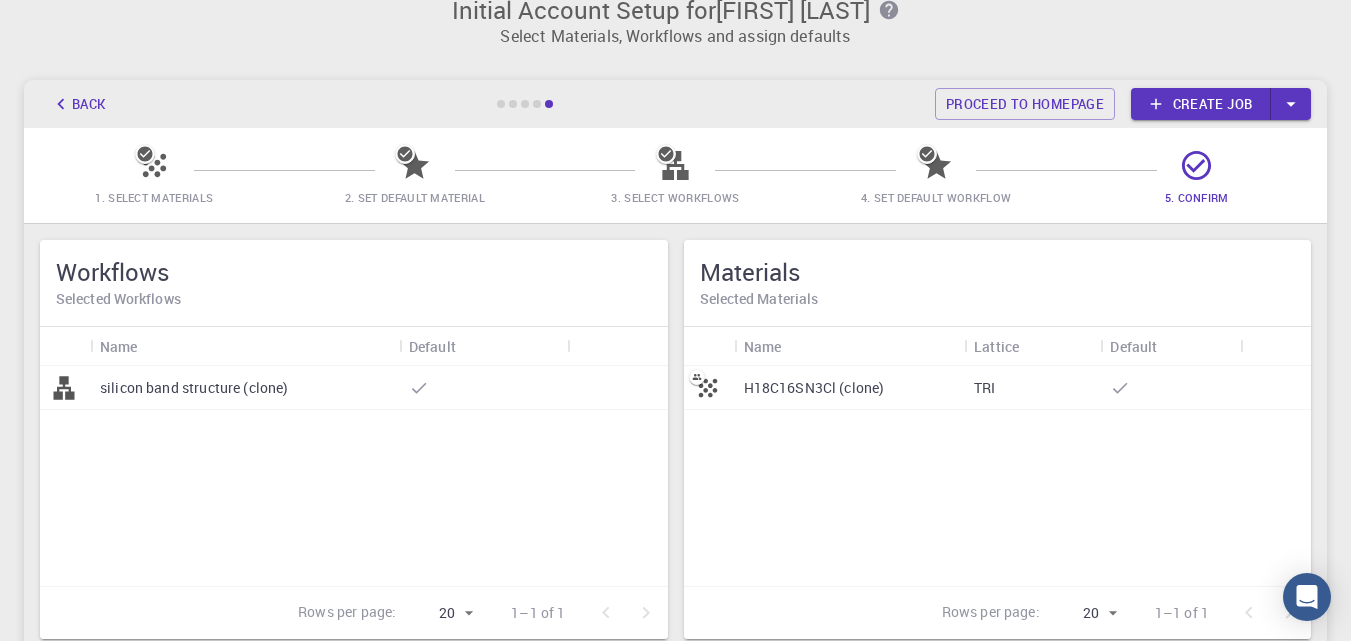 click on "Create job" at bounding box center (1201, 104) 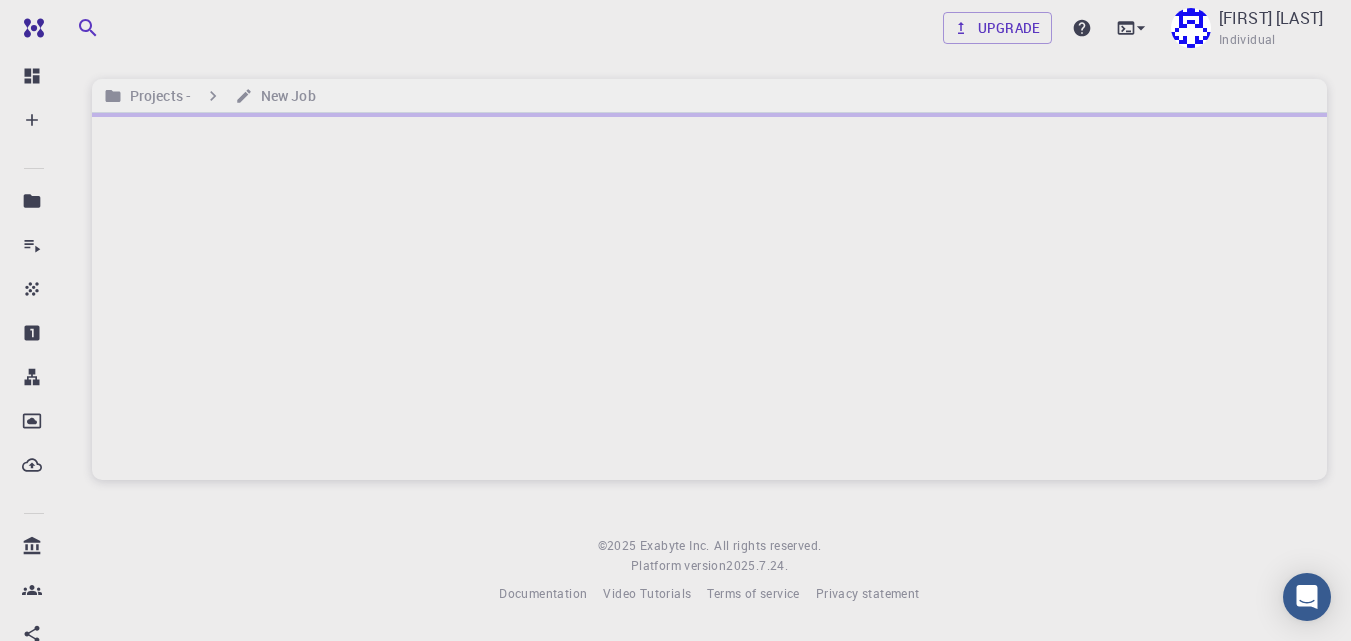 scroll, scrollTop: 0, scrollLeft: 0, axis: both 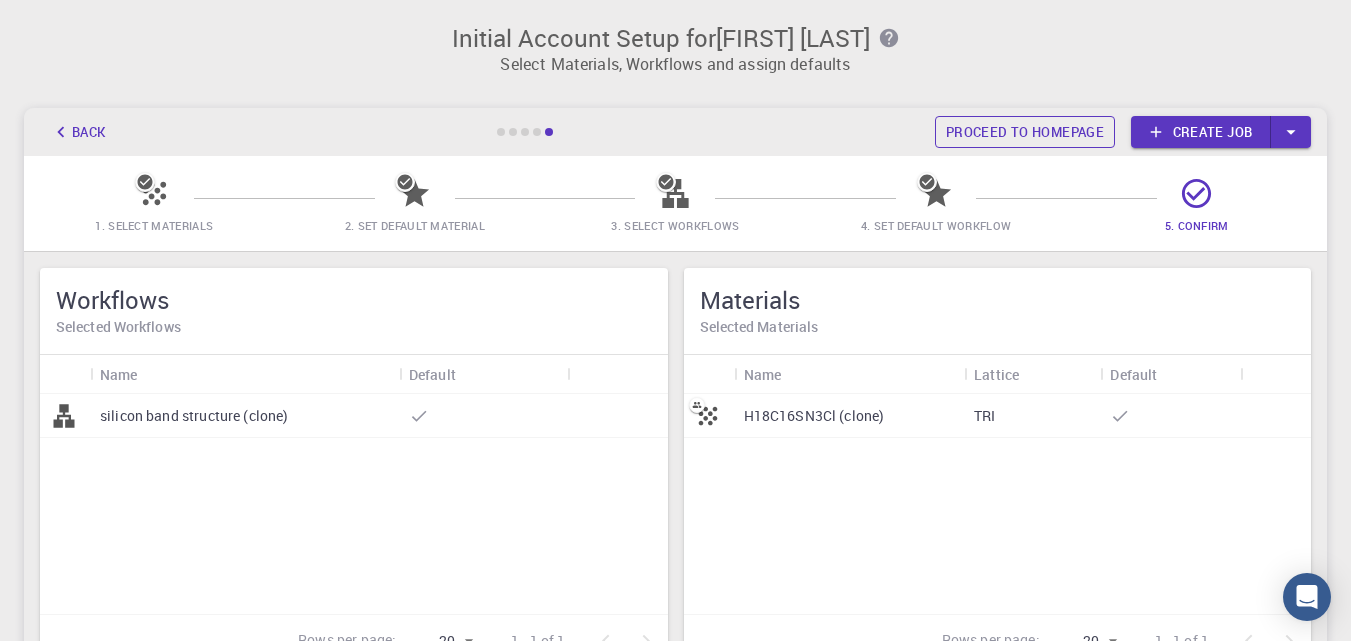 click on "Proceed to homepage" at bounding box center [1025, 132] 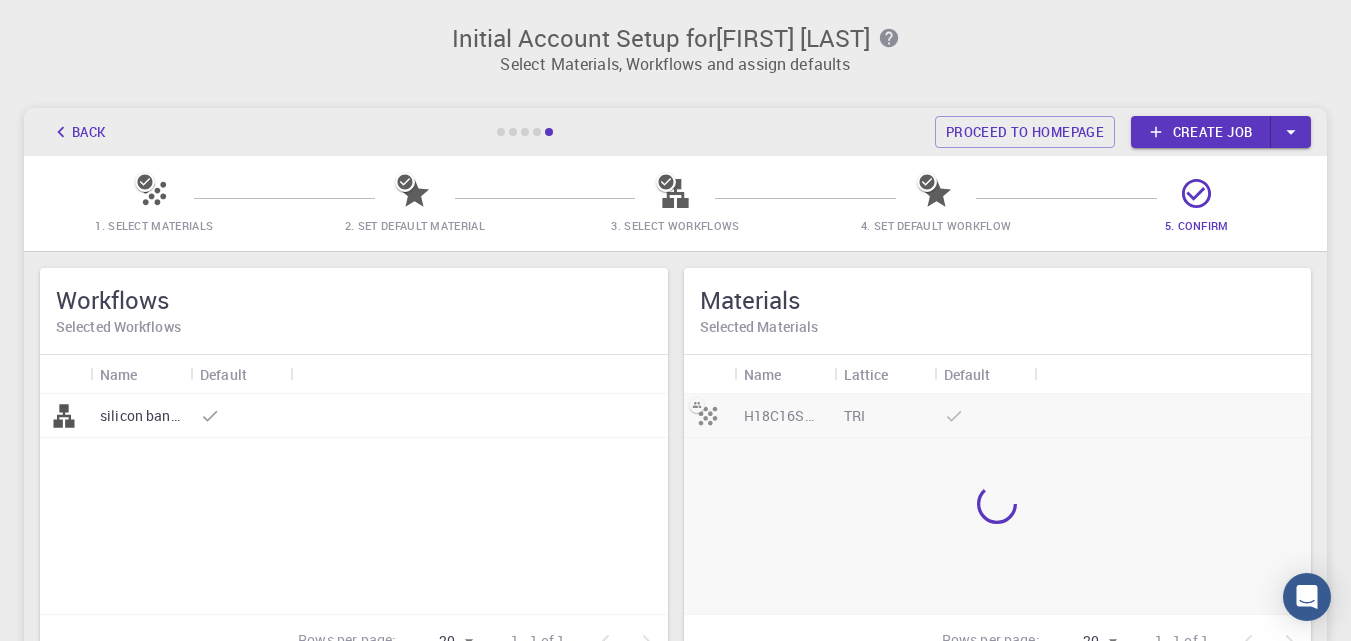 scroll, scrollTop: 28, scrollLeft: 0, axis: vertical 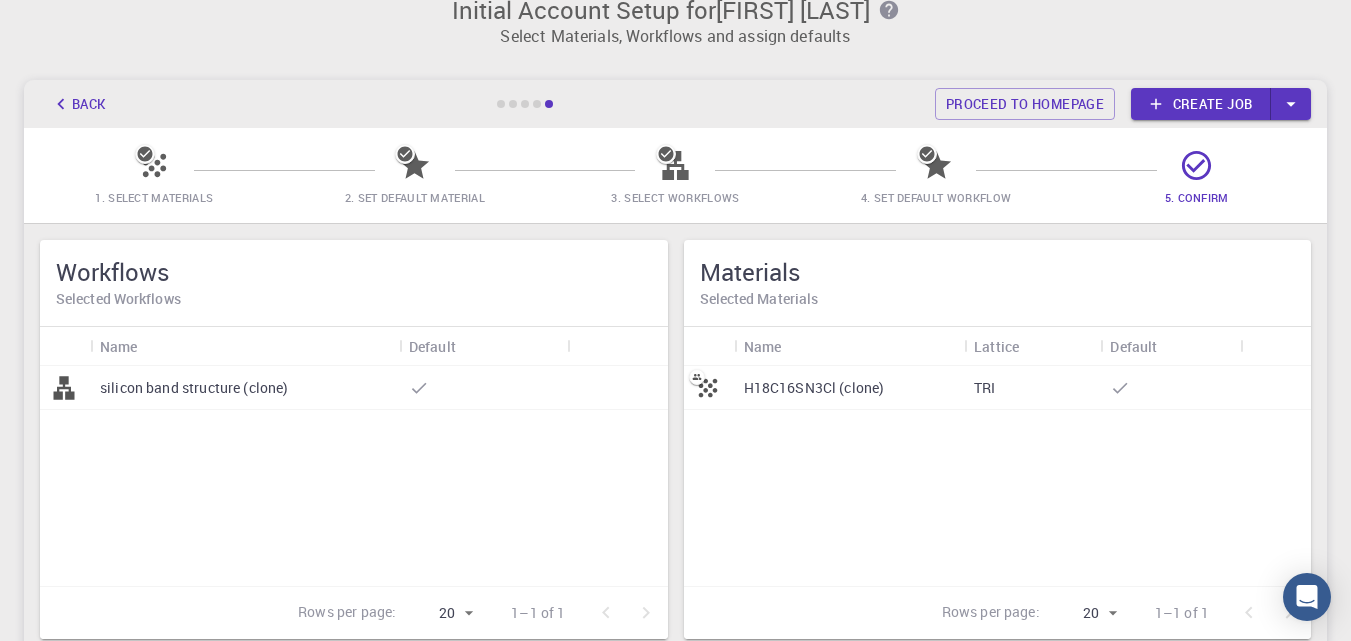 click 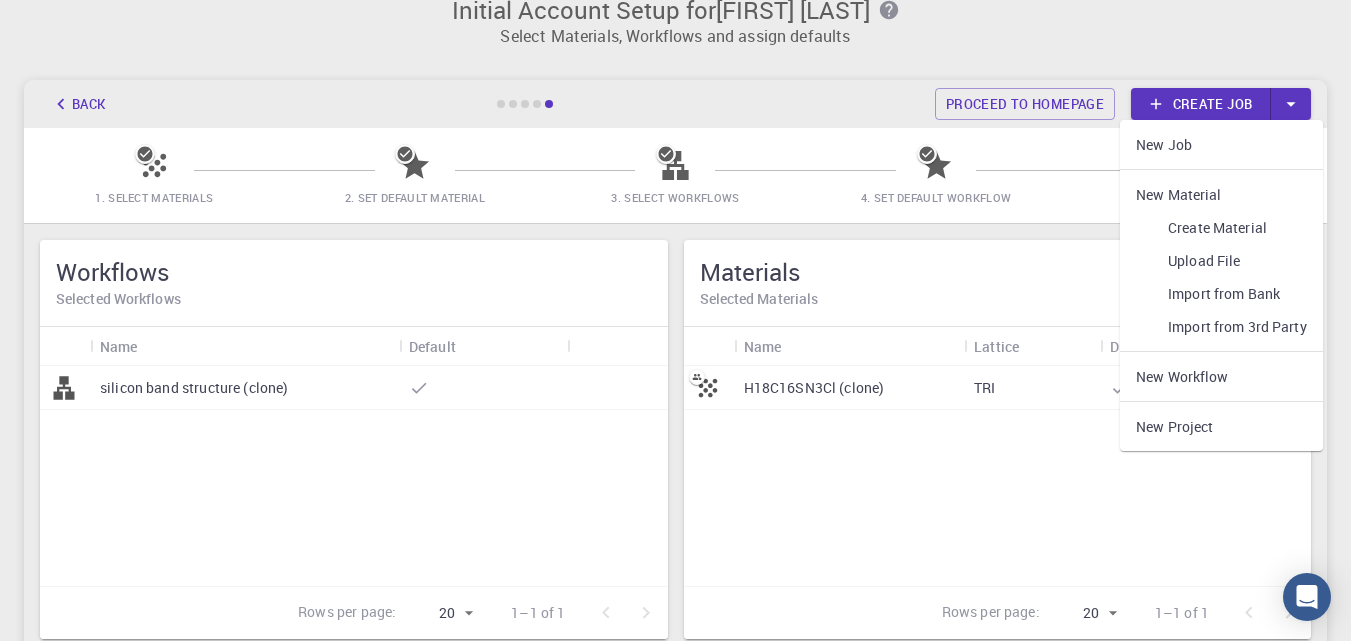 click on "Initial Account Setup for  Deeba Kamil Select Materials, Workflows and assign defaults" at bounding box center [675, 14] 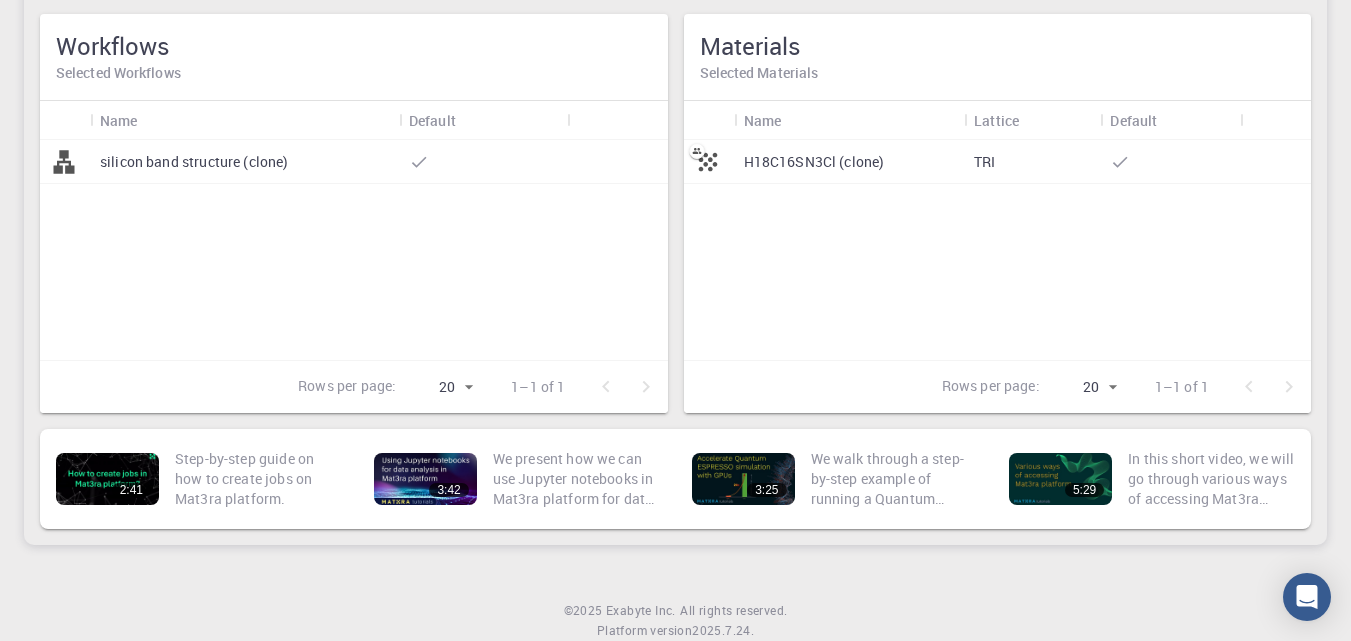 scroll, scrollTop: 314, scrollLeft: 0, axis: vertical 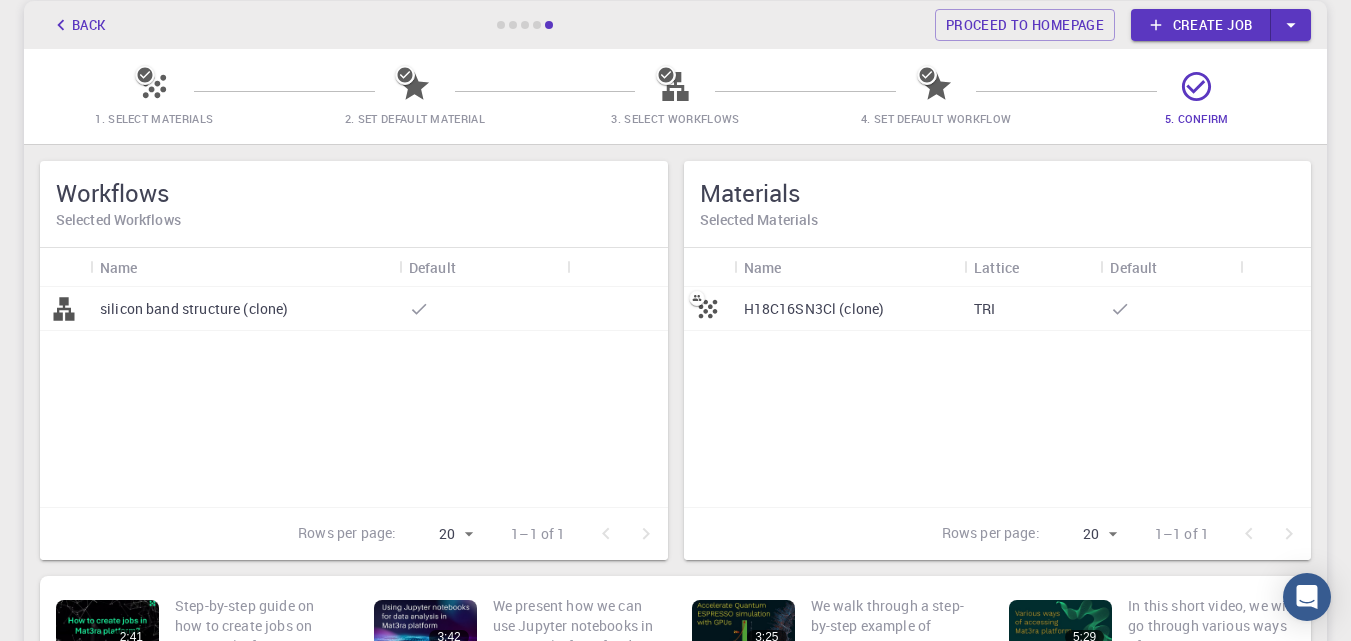 click at bounding box center (1291, 25) 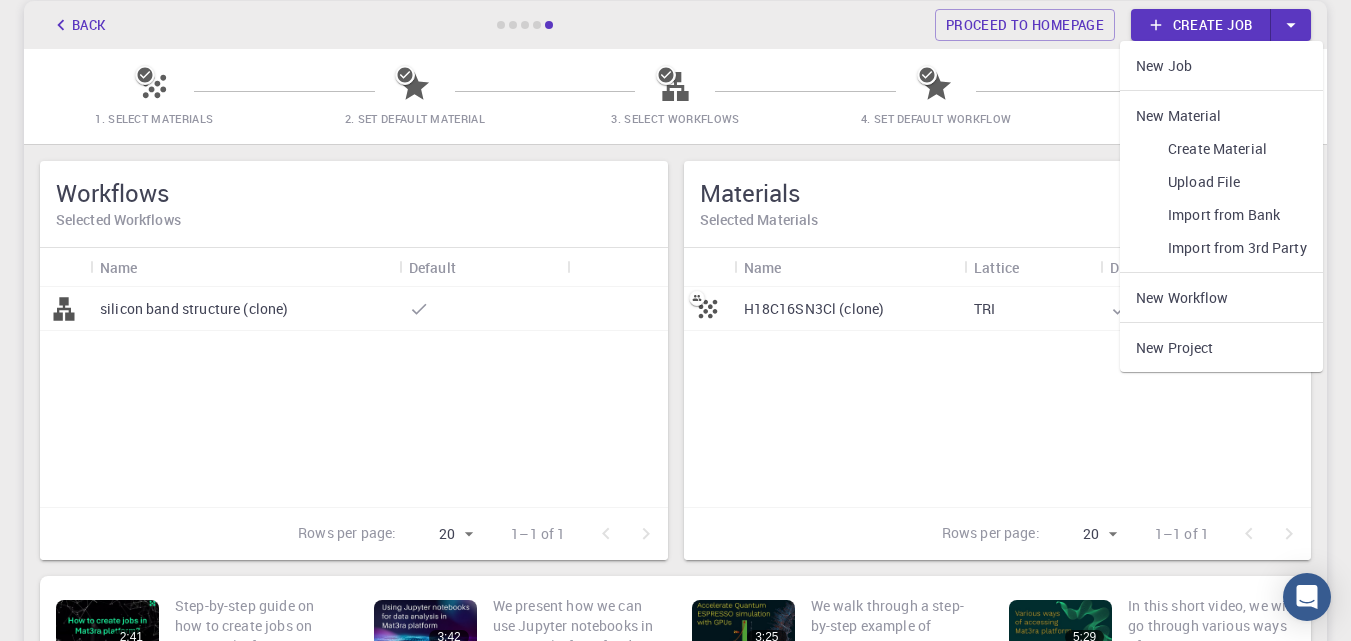 click on "Lattice" at bounding box center (996, 267) 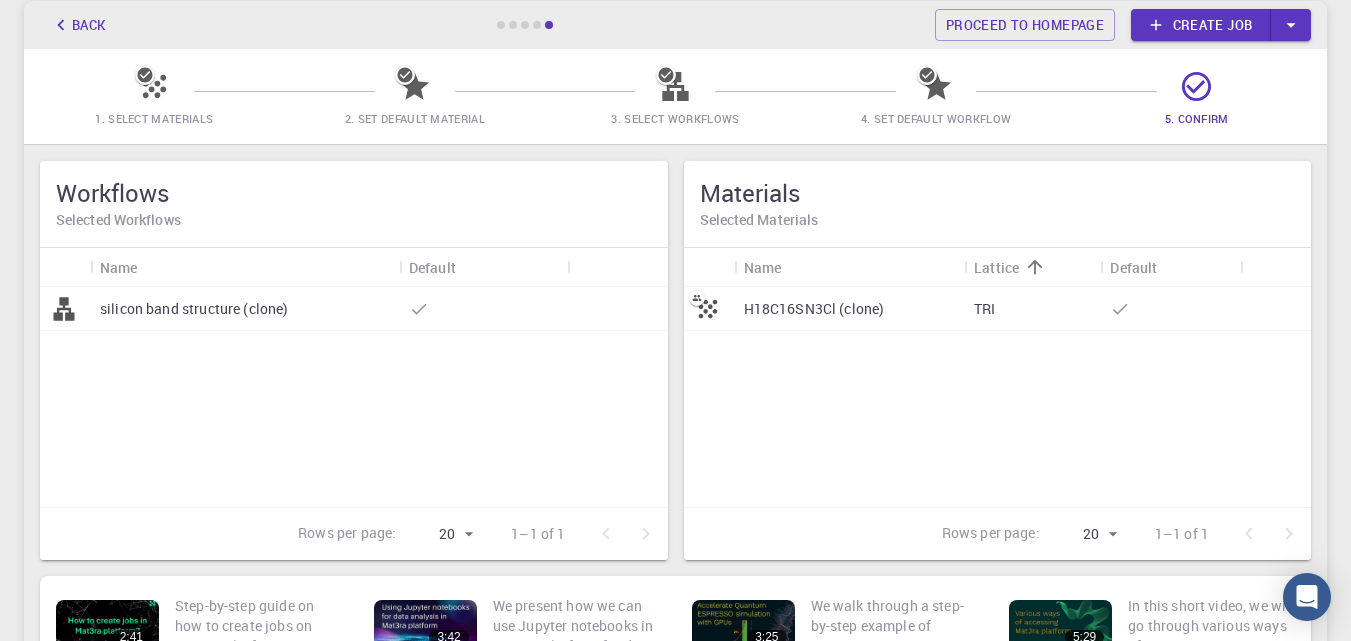 click on "H18C16SN3Cl (clone)" at bounding box center [814, 309] 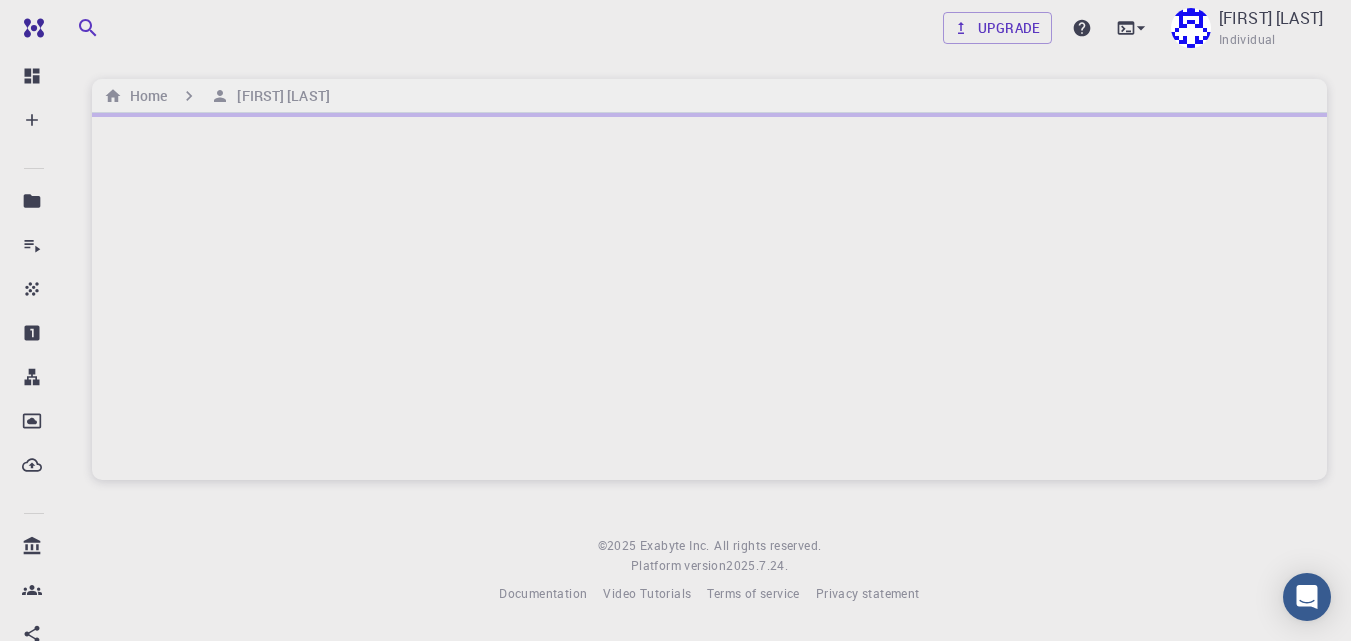 scroll, scrollTop: 0, scrollLeft: 0, axis: both 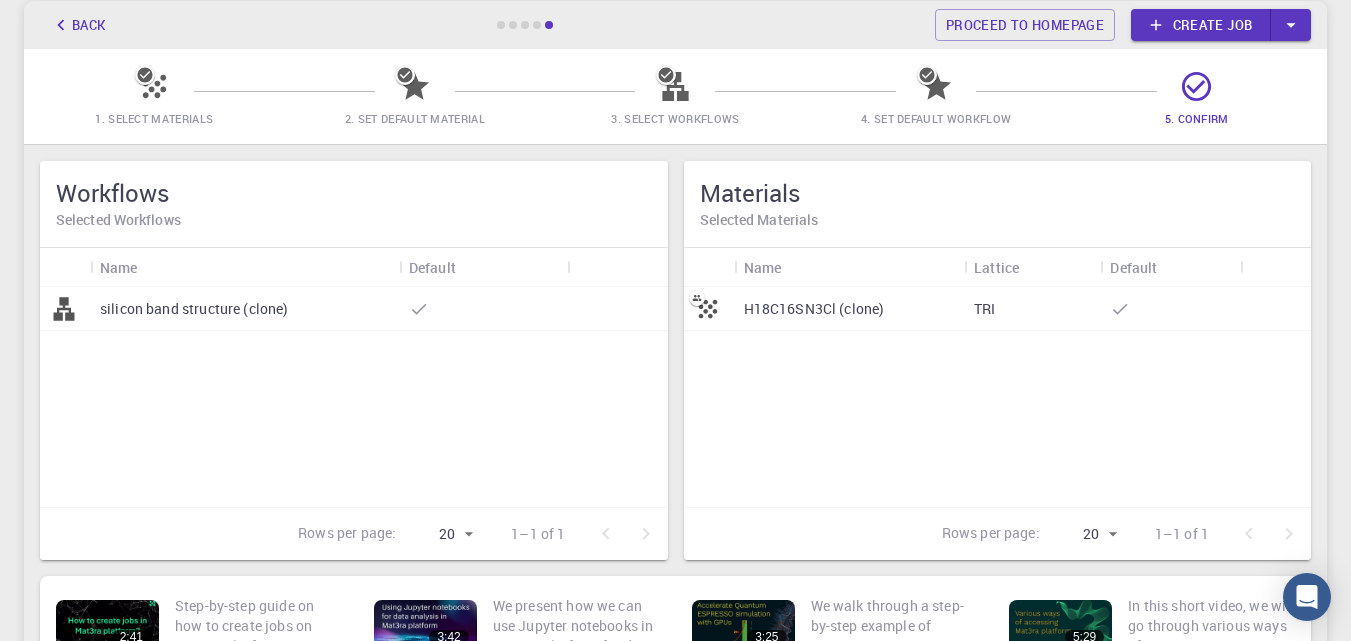 click on "silicon band structure (clone)" at bounding box center [194, 309] 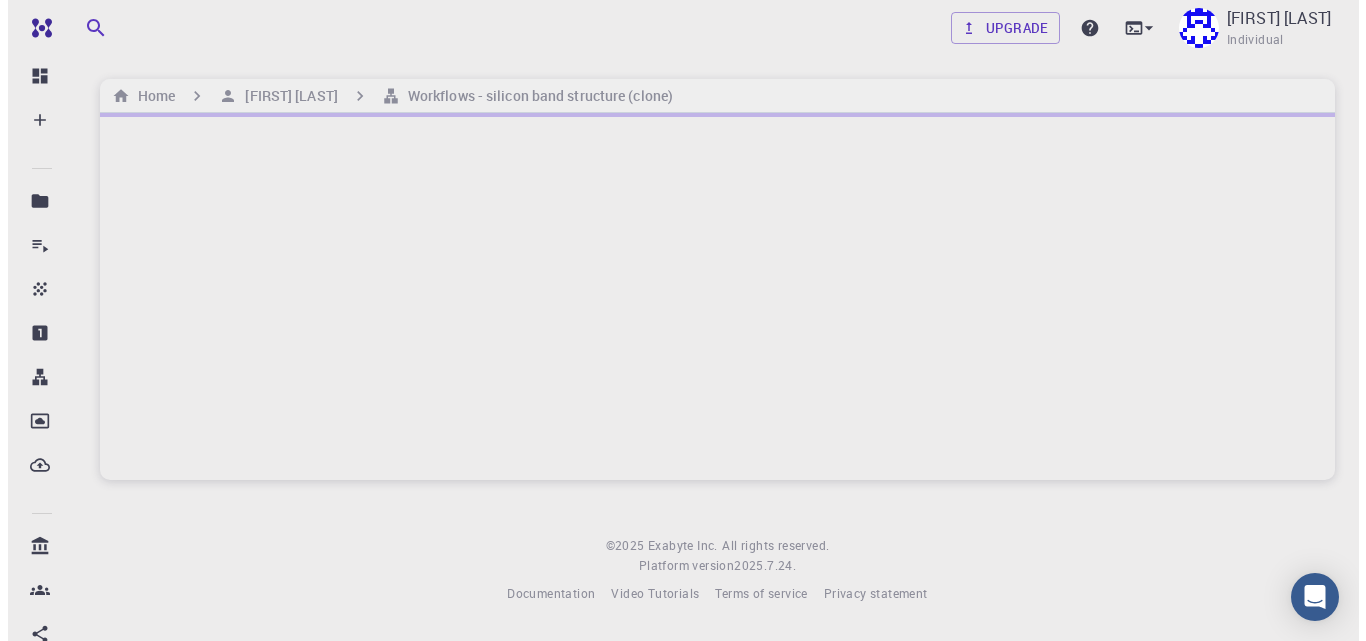scroll, scrollTop: 0, scrollLeft: 0, axis: both 